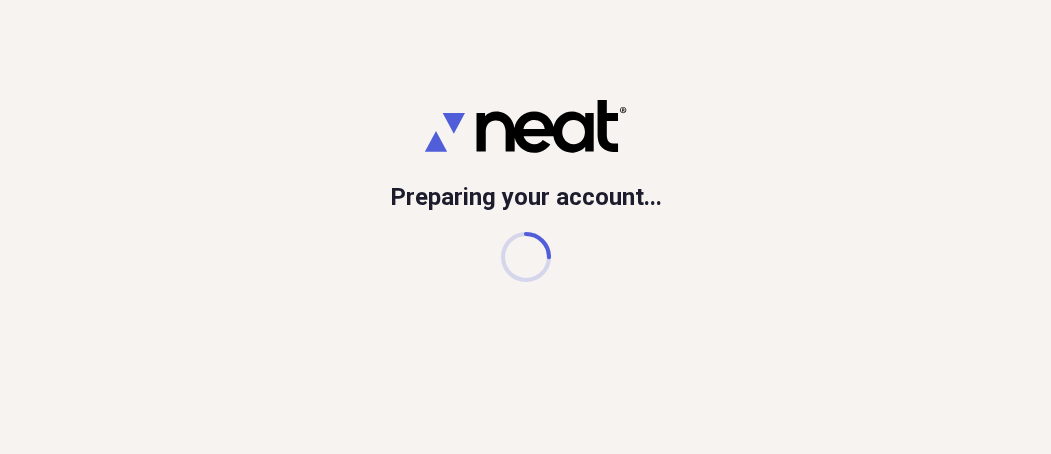 scroll, scrollTop: 0, scrollLeft: 0, axis: both 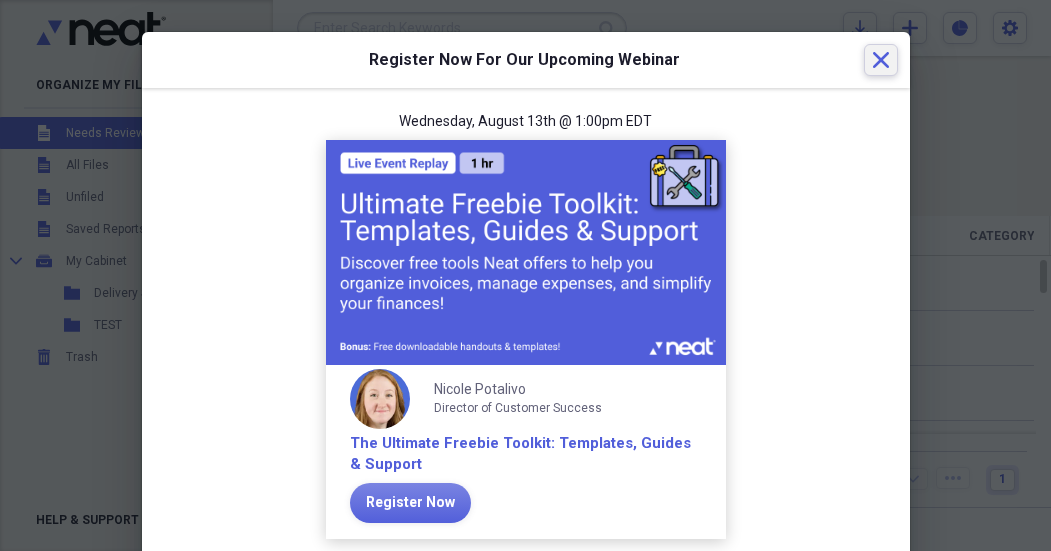 click on "Close" at bounding box center (881, 60) 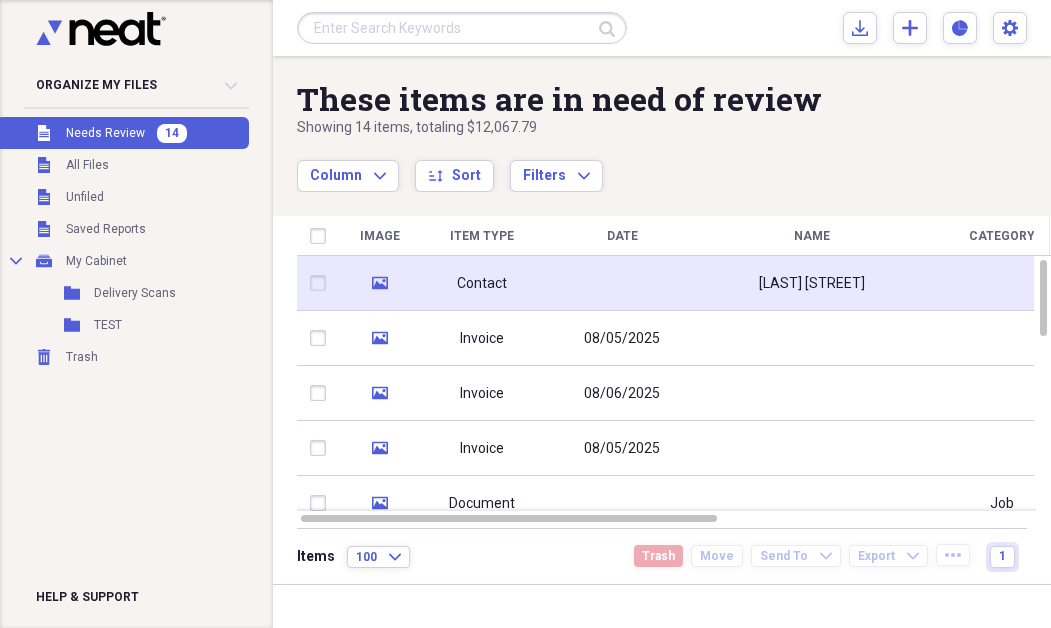 click on "Contact" at bounding box center (482, 284) 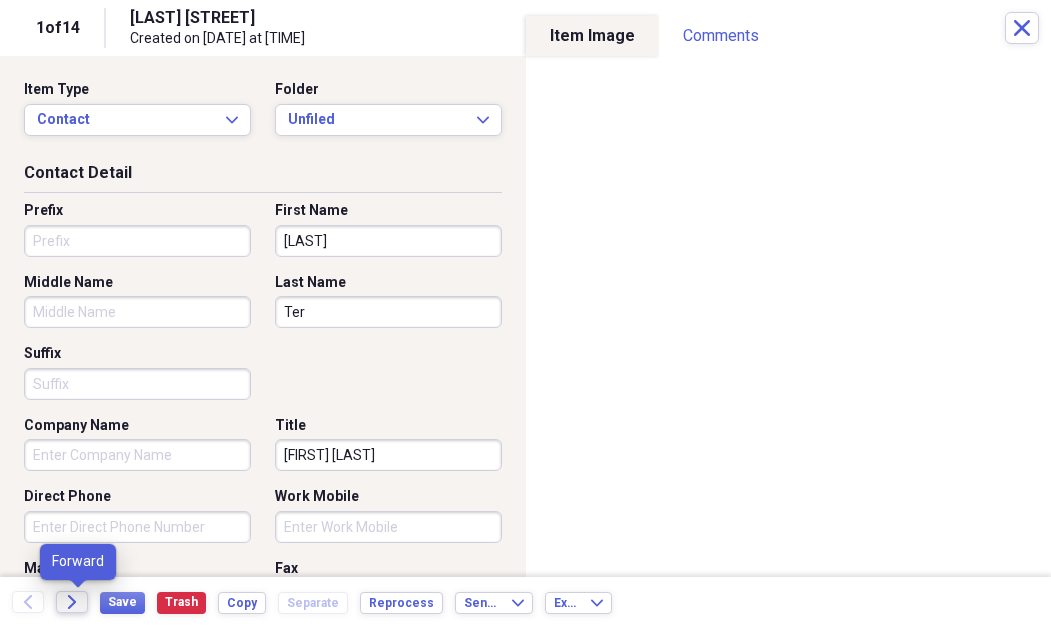 click on "Forward" 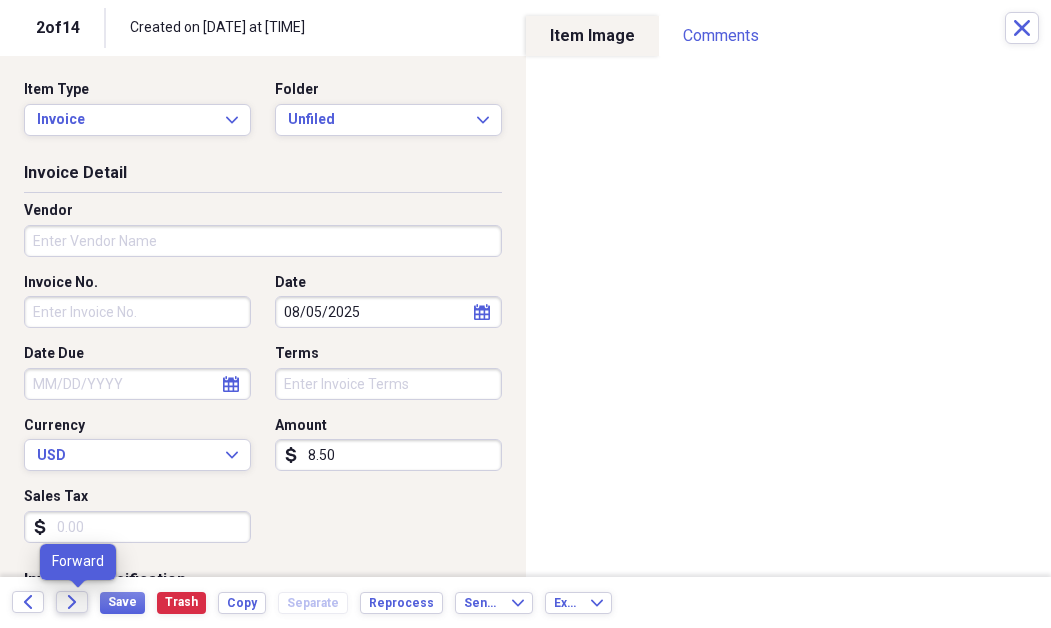 click on "Forward" 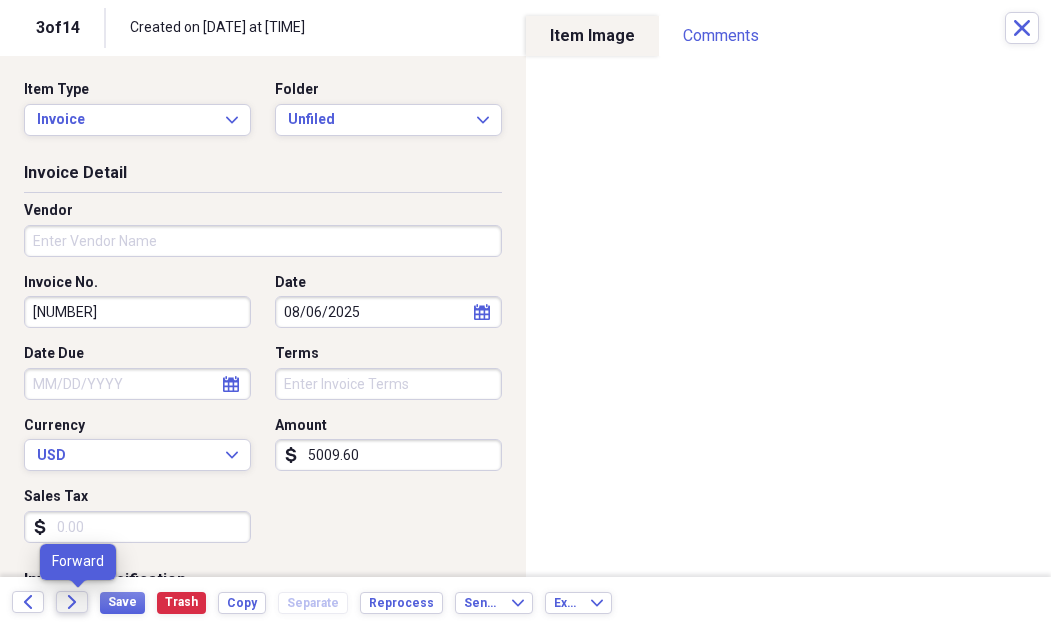 click on "Forward" 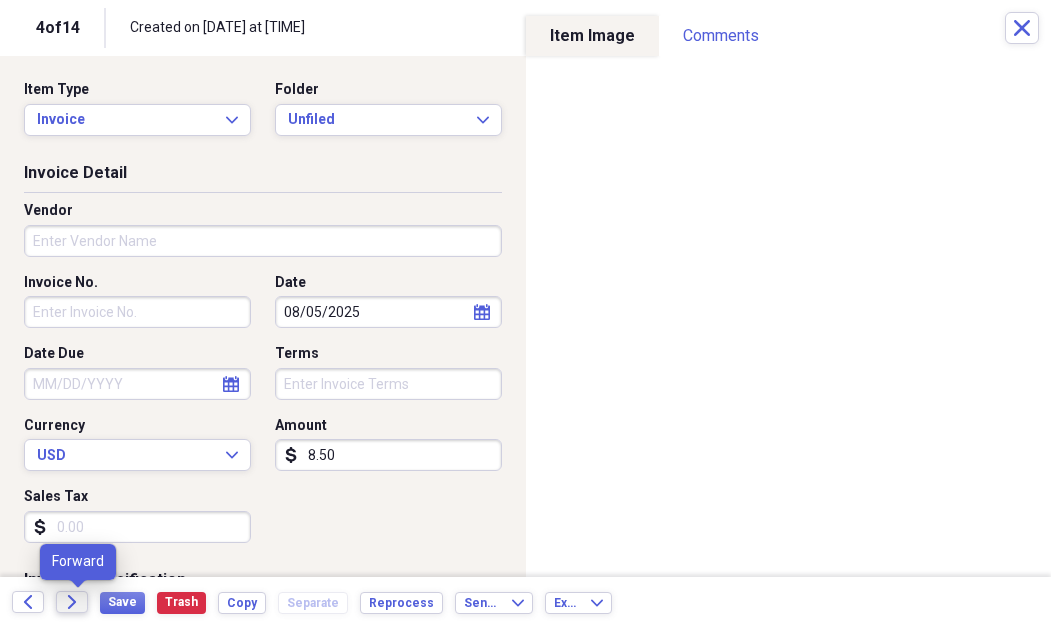 click on "Forward" at bounding box center [72, 602] 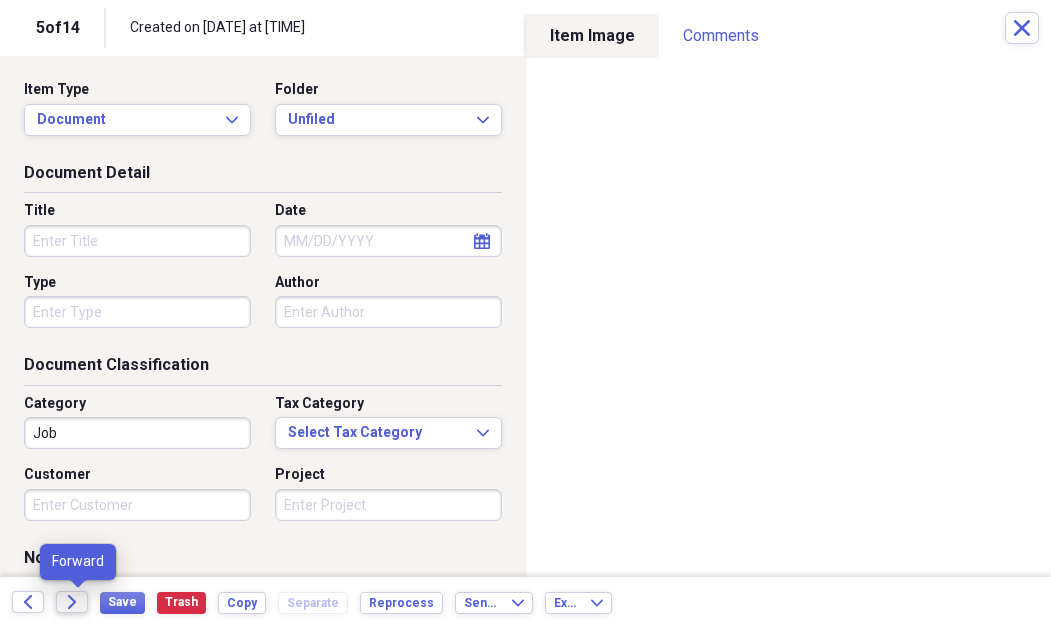 click on "Forward" 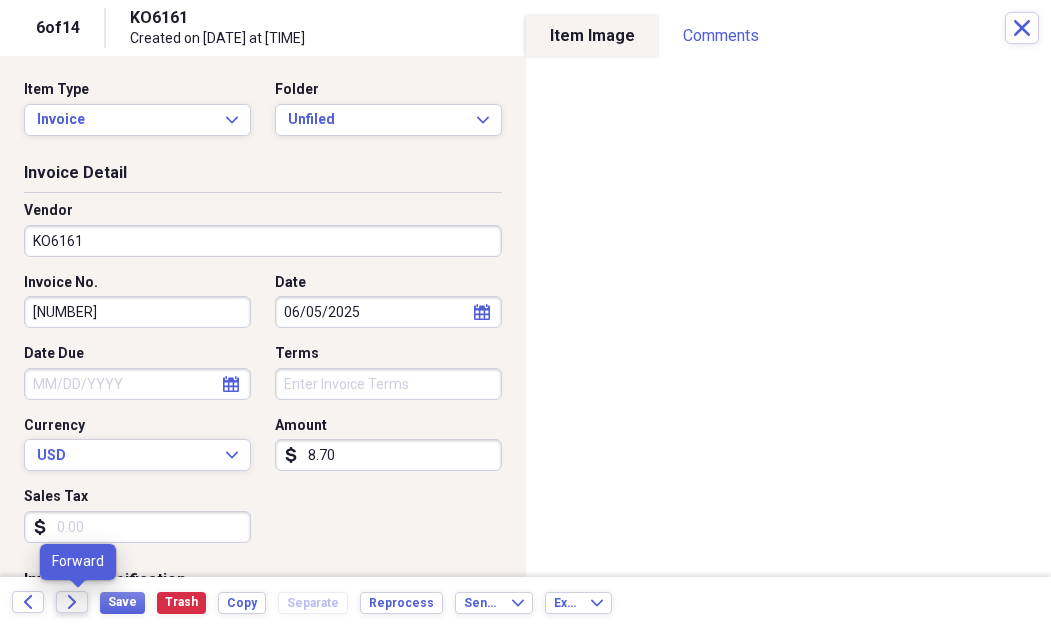click on "Forward" 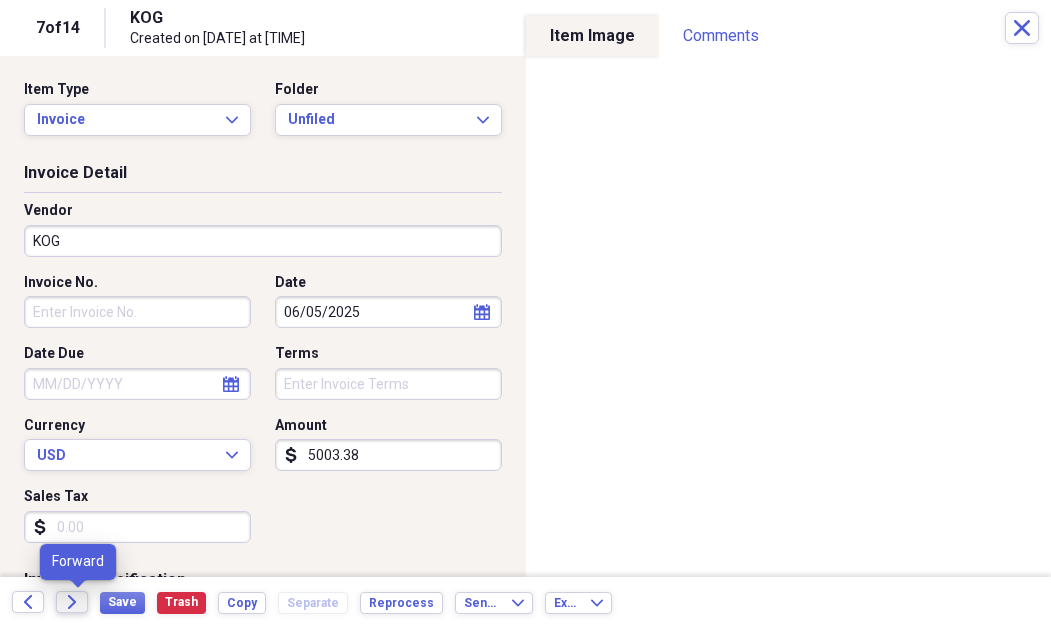 click 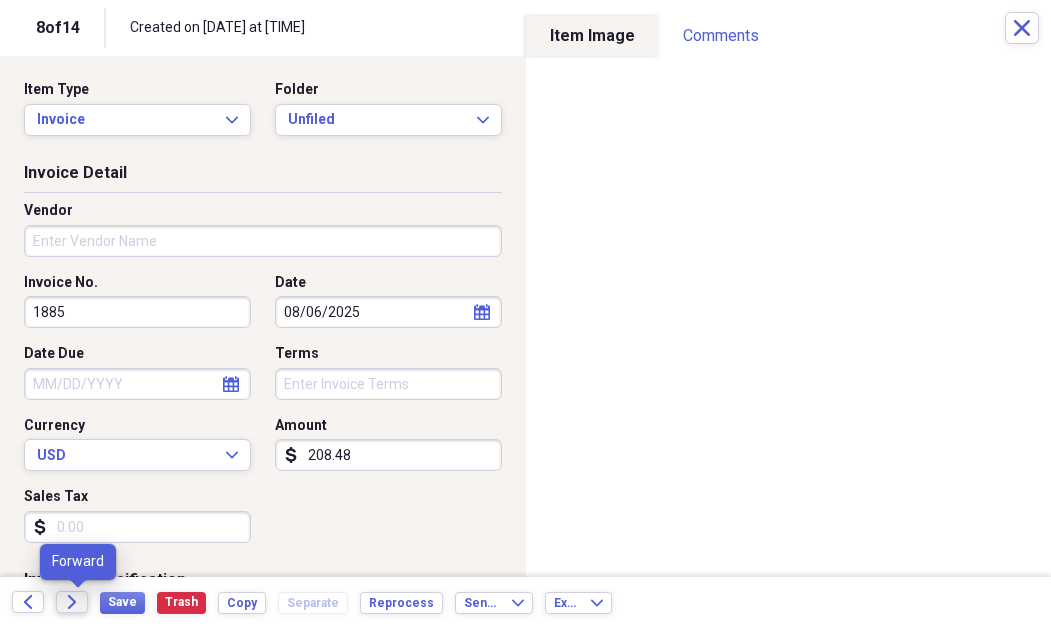 click on "Forward" 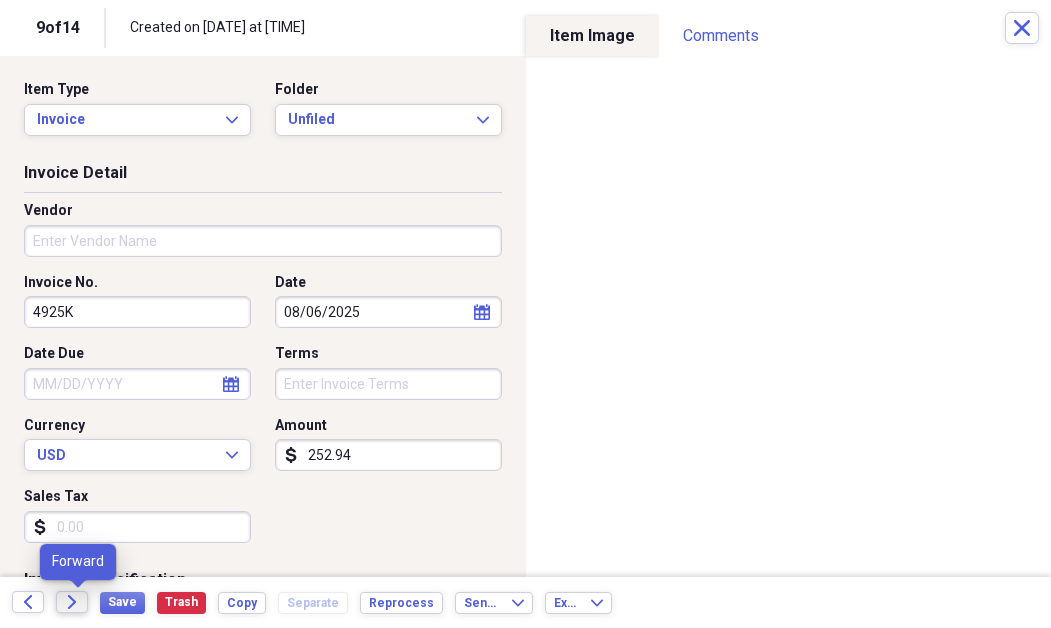 click on "Forward" 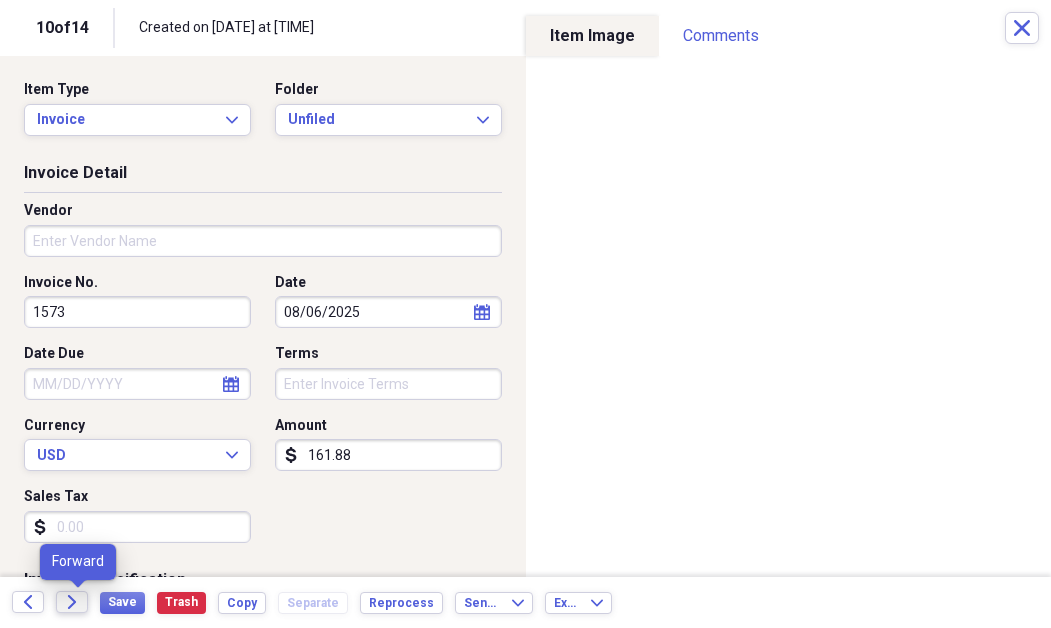 click on "Forward" 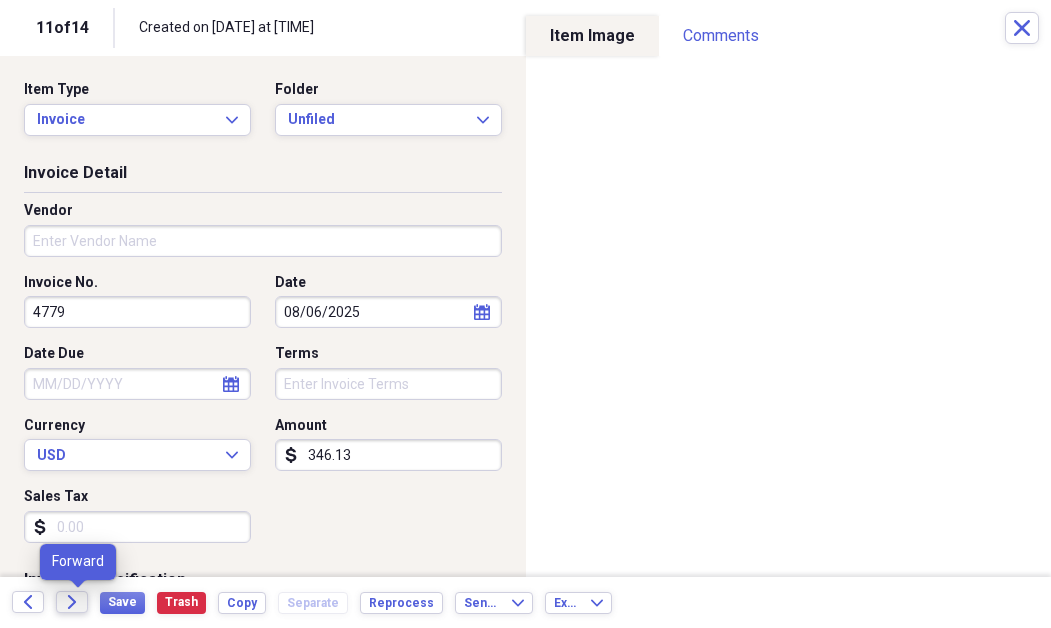 click 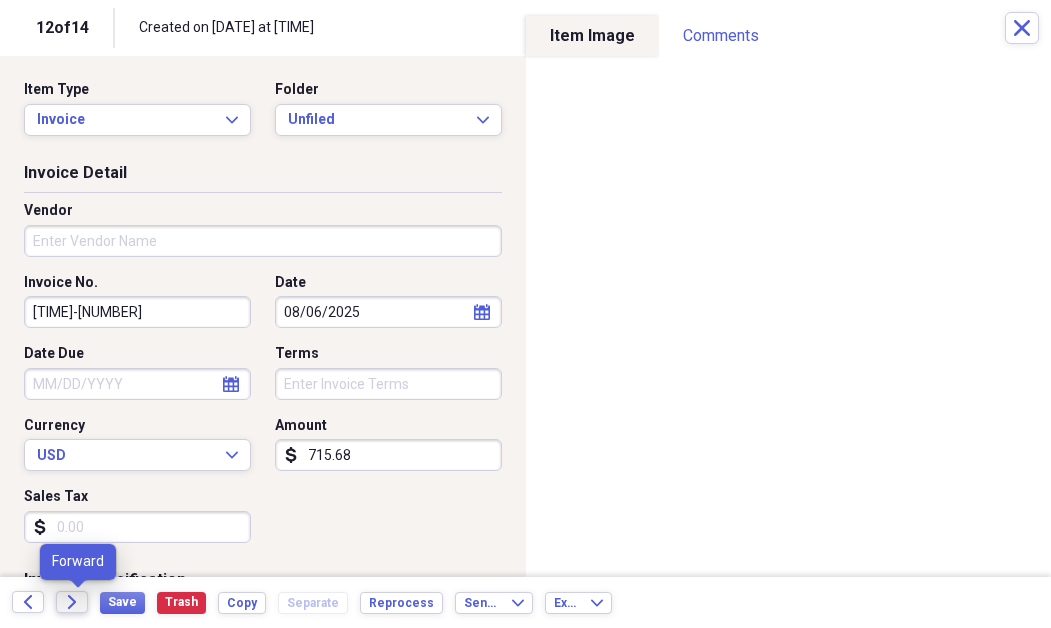 click 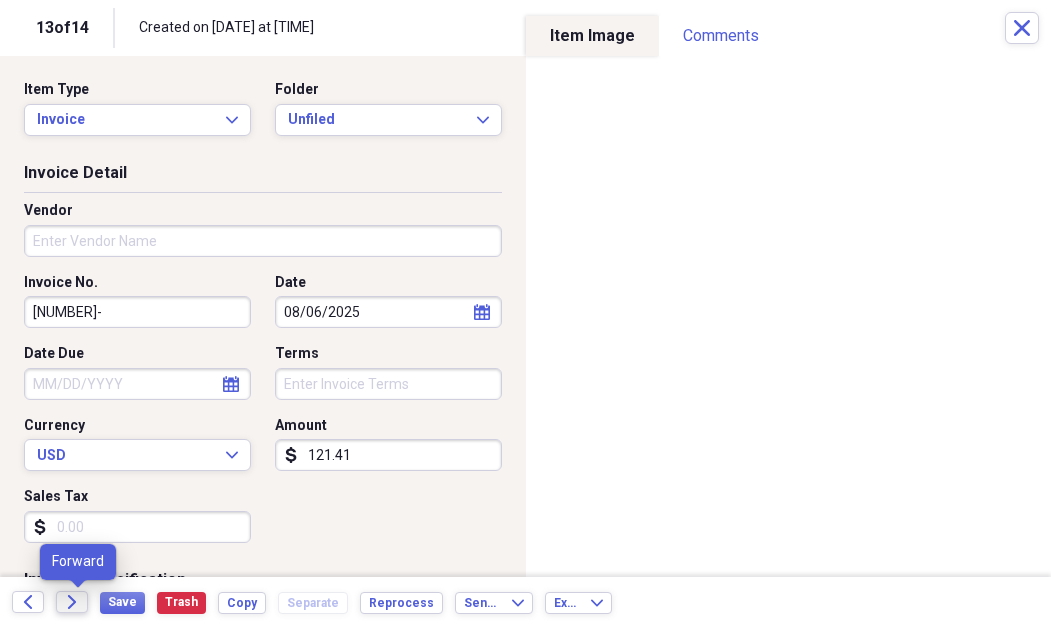 click on "Forward" 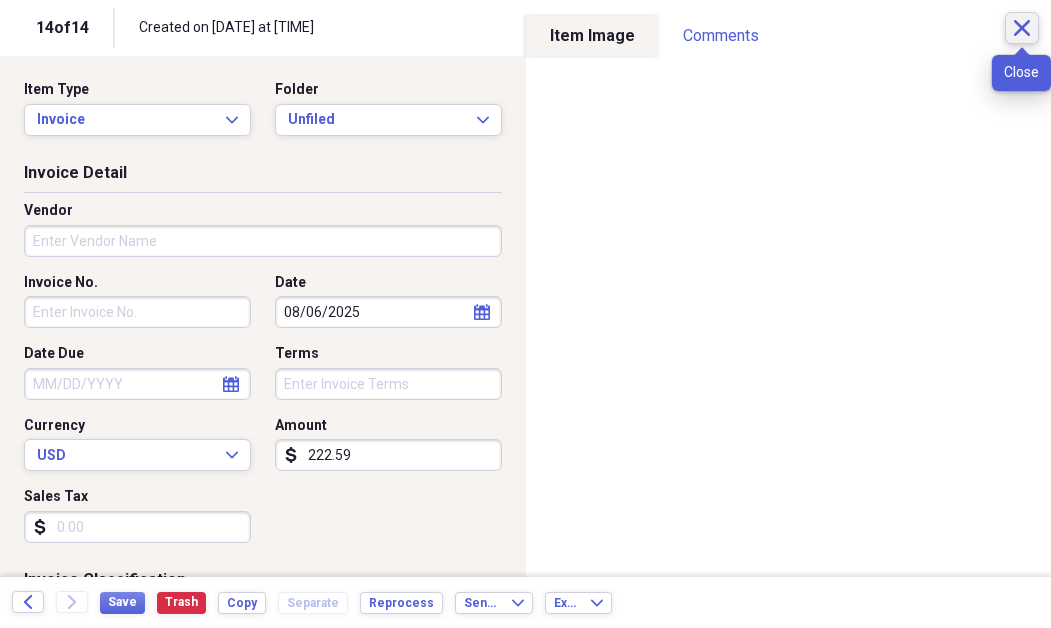 click 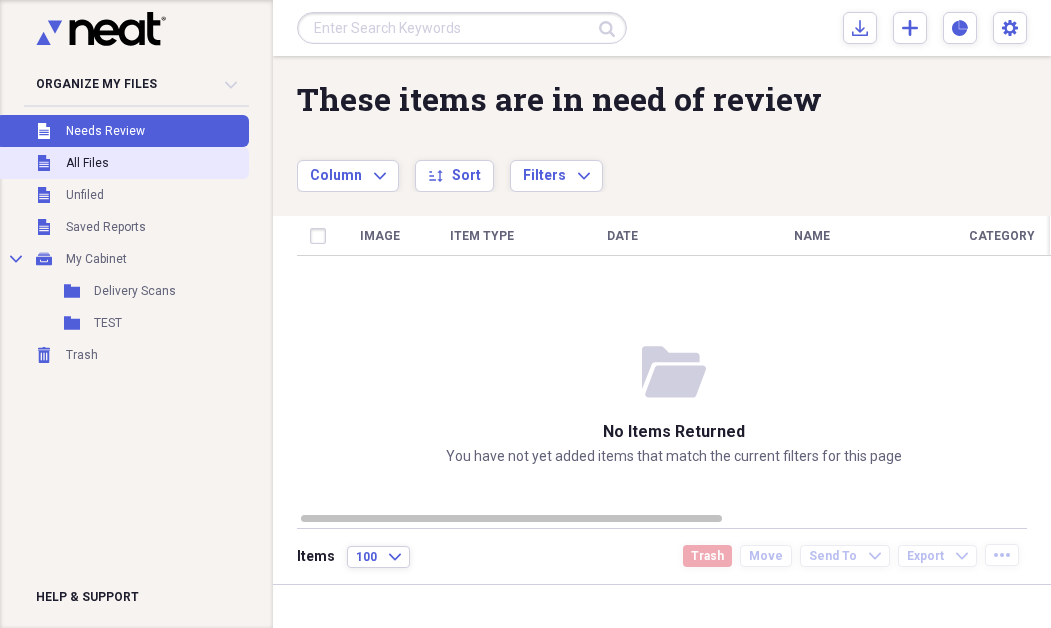 click on "All Files" at bounding box center (87, 163) 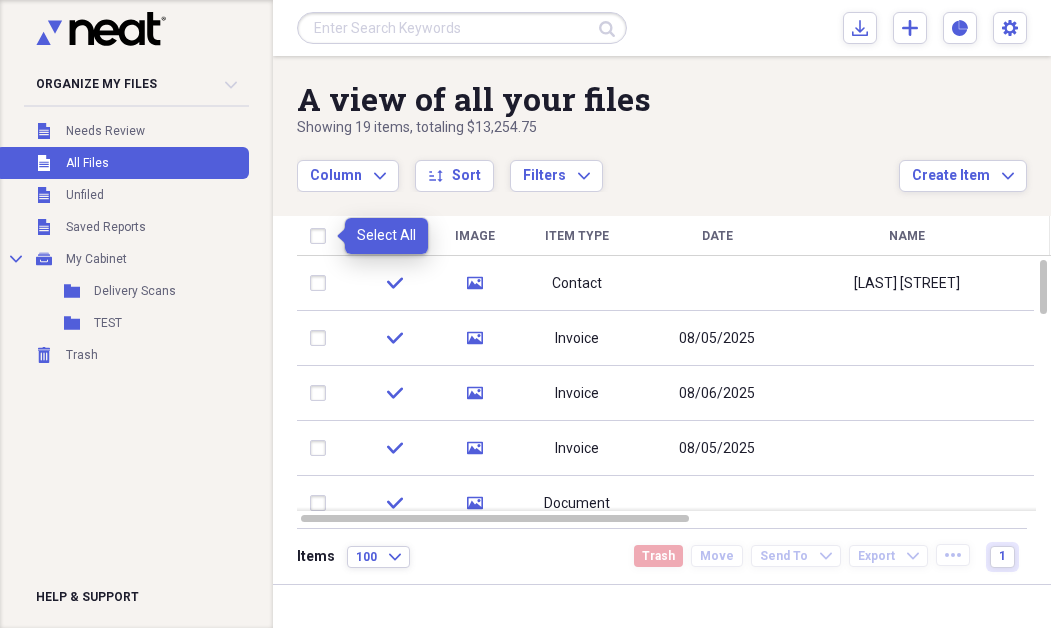 click at bounding box center (322, 236) 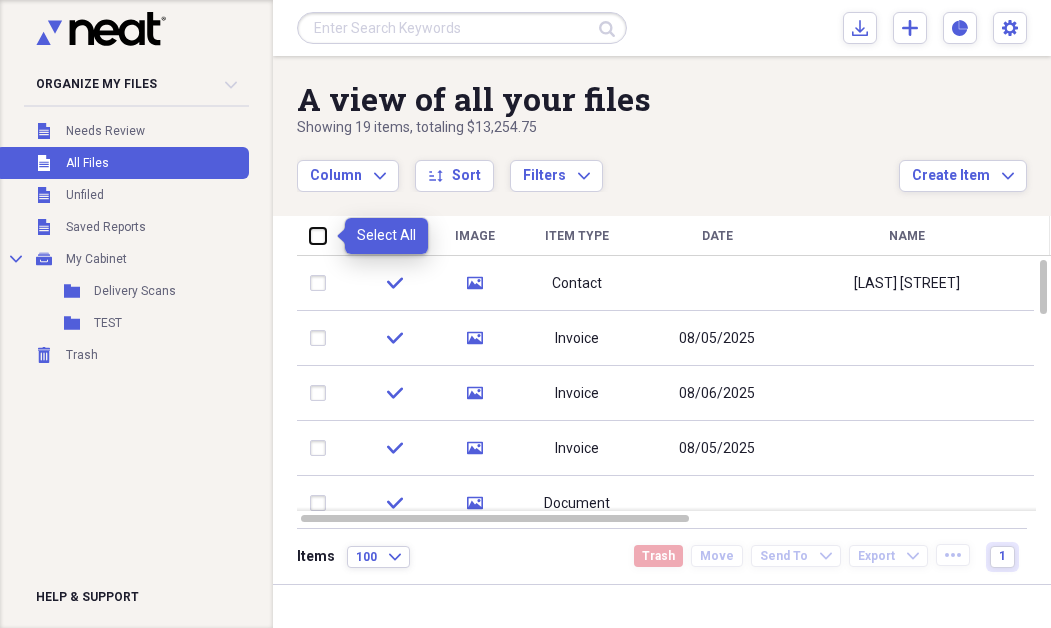 click at bounding box center [310, 235] 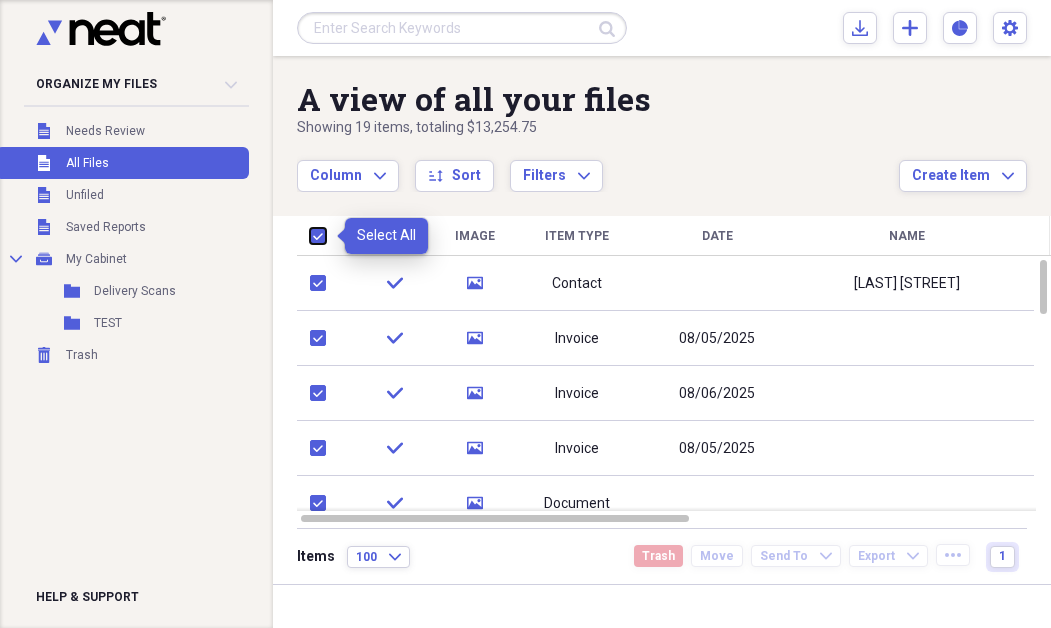 checkbox on "true" 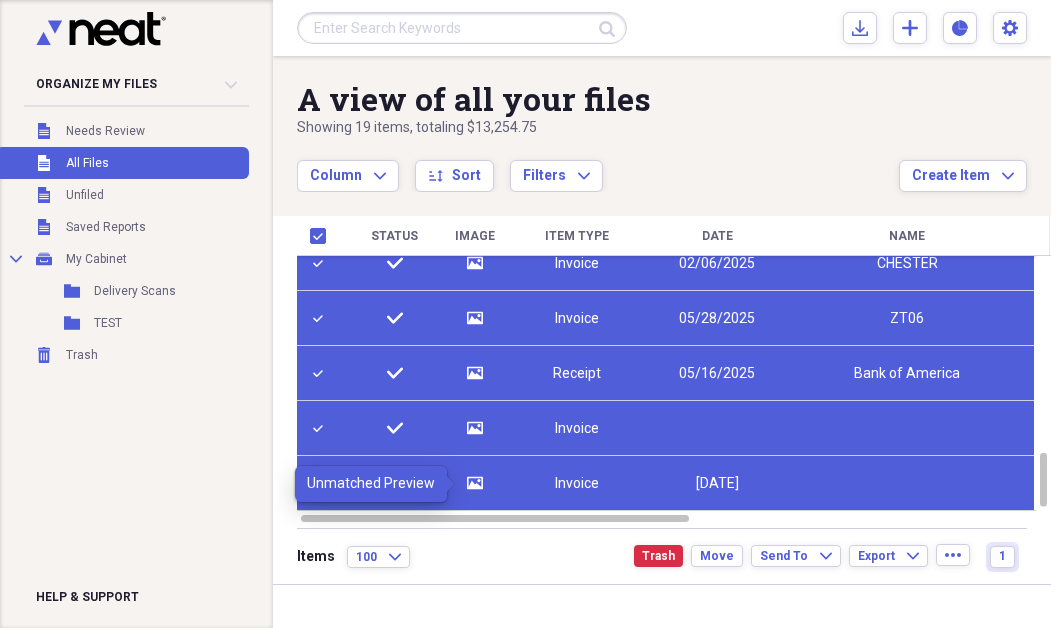 click 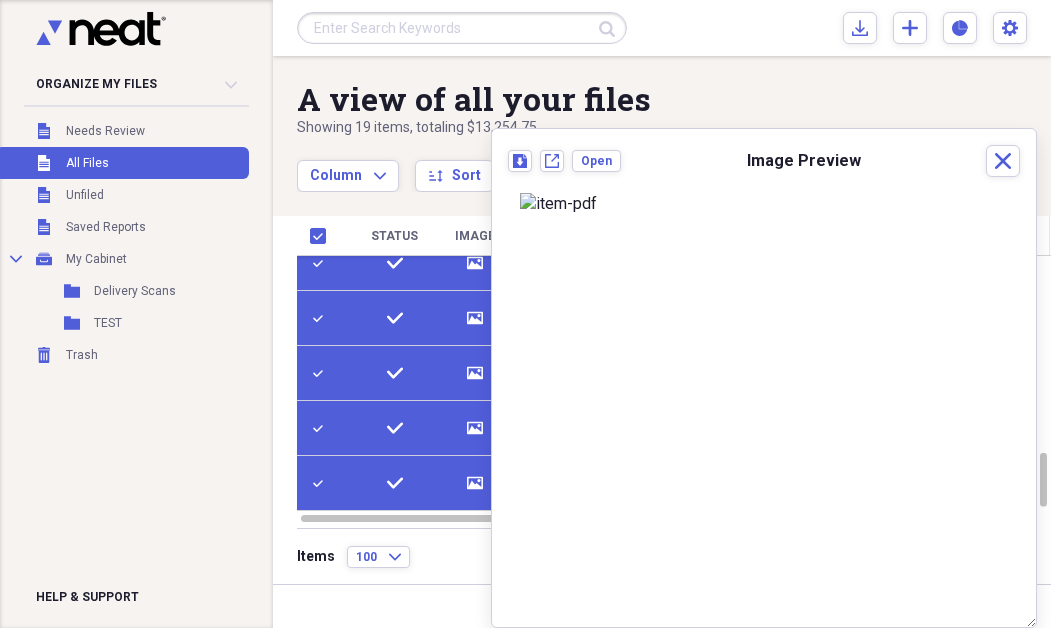 click at bounding box center (322, 483) 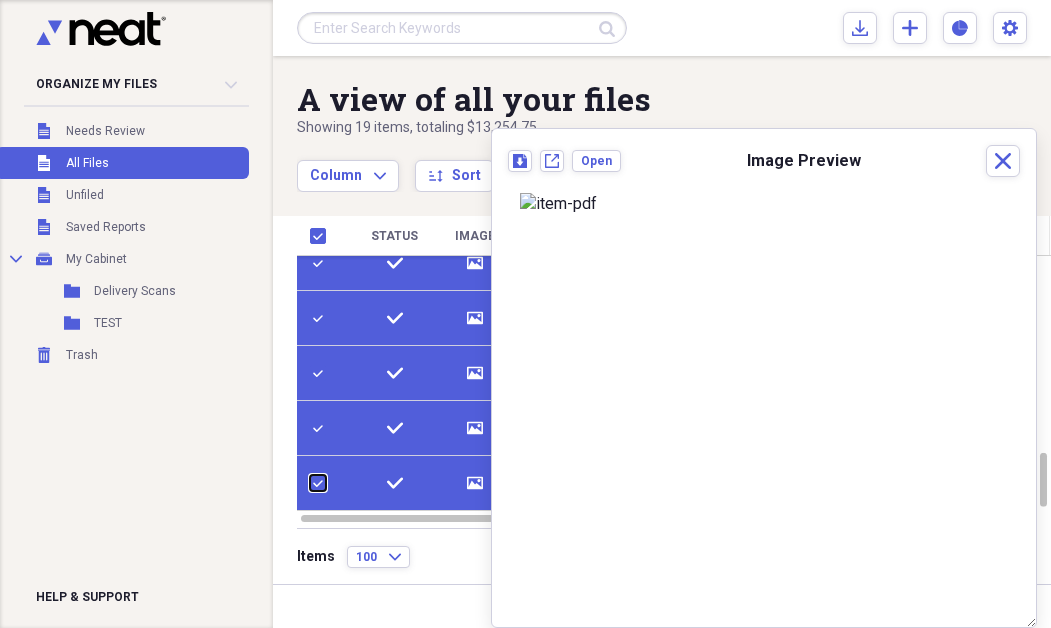 click at bounding box center [310, 483] 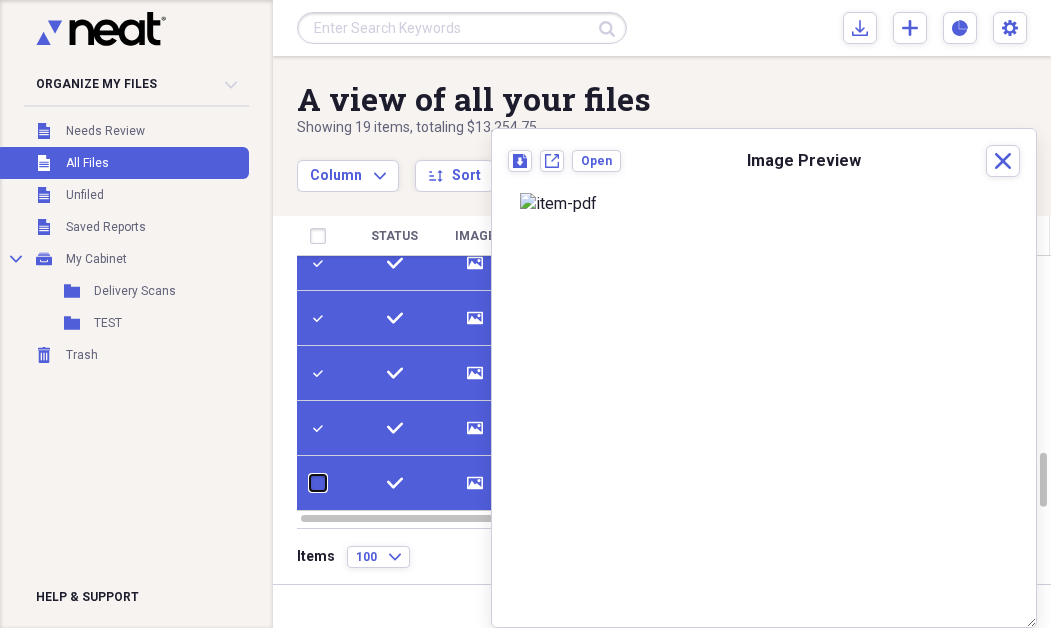 checkbox on "false" 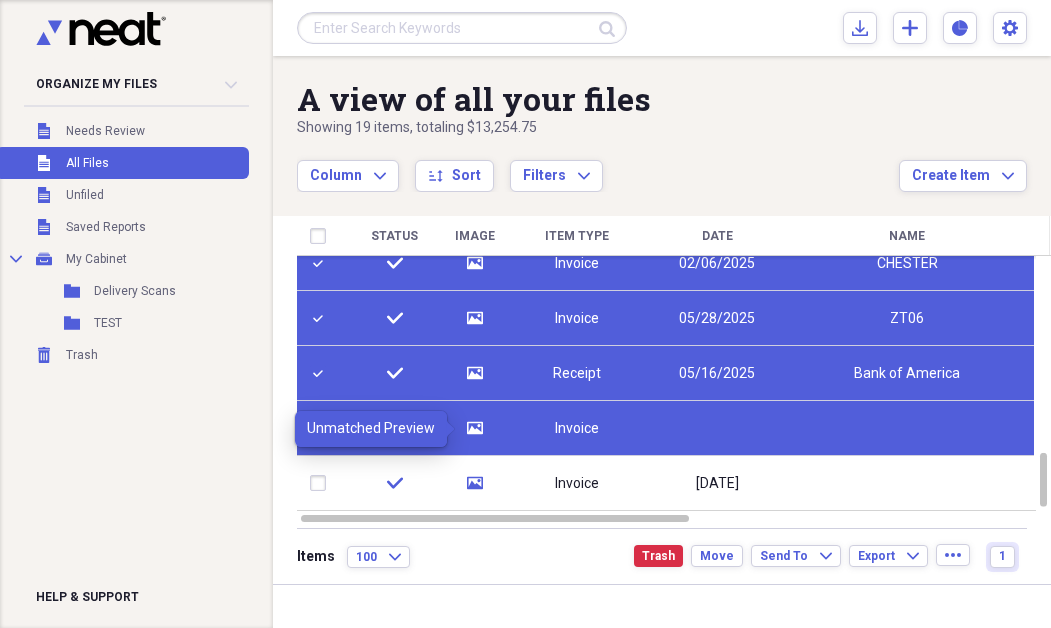 click on "media" 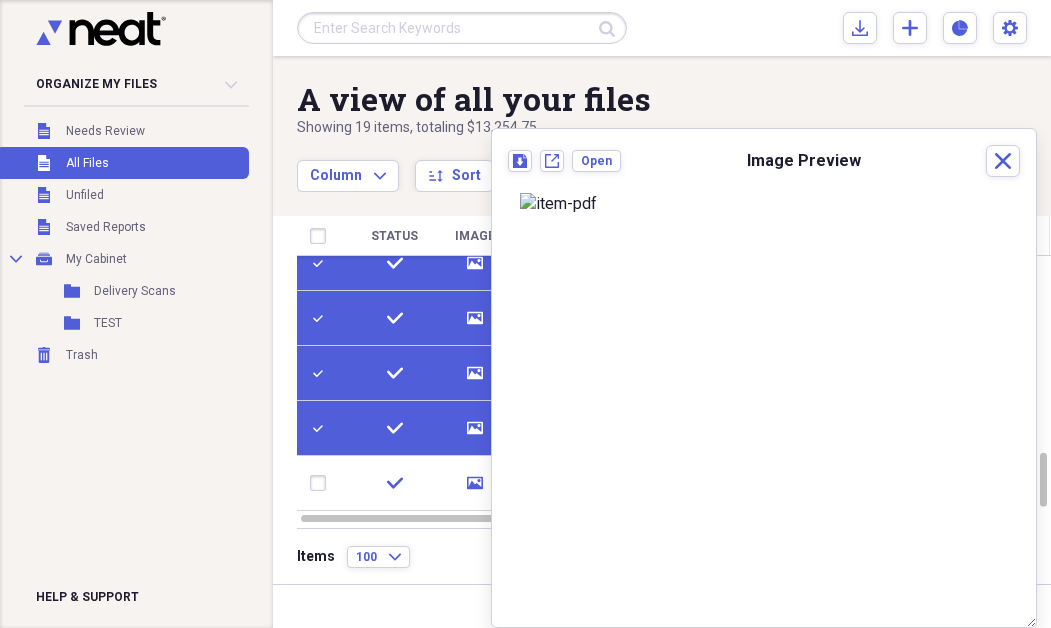 click at bounding box center (322, 428) 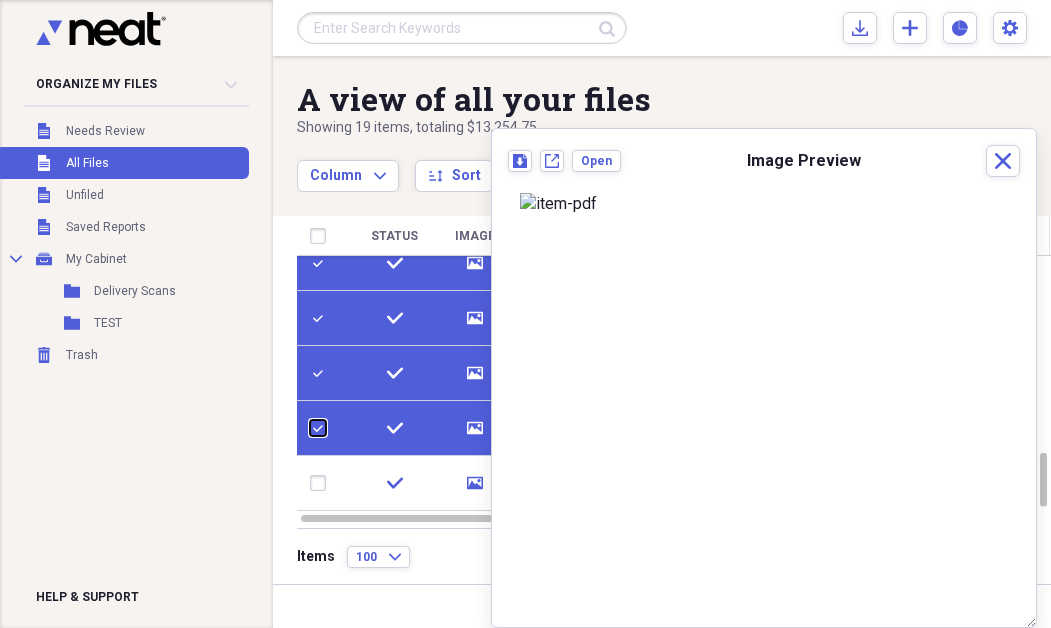 click at bounding box center (310, 428) 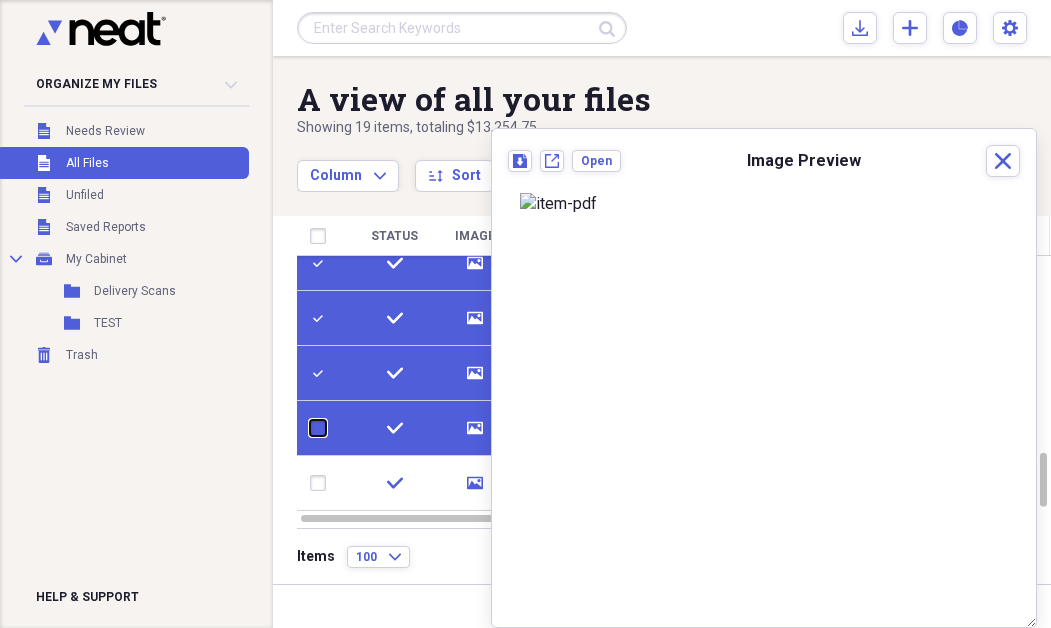 checkbox on "false" 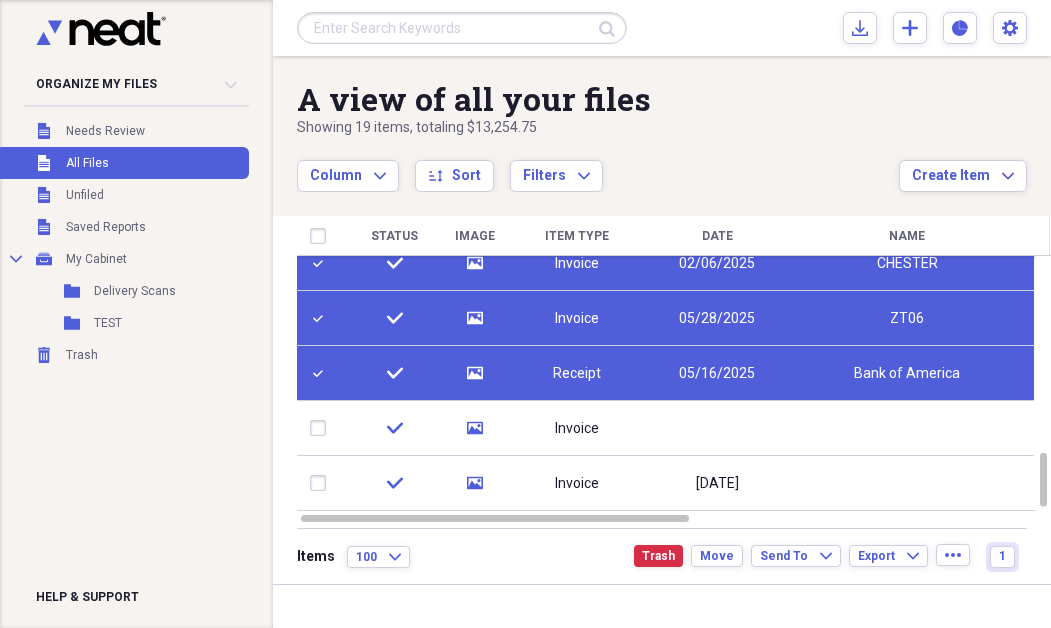 click 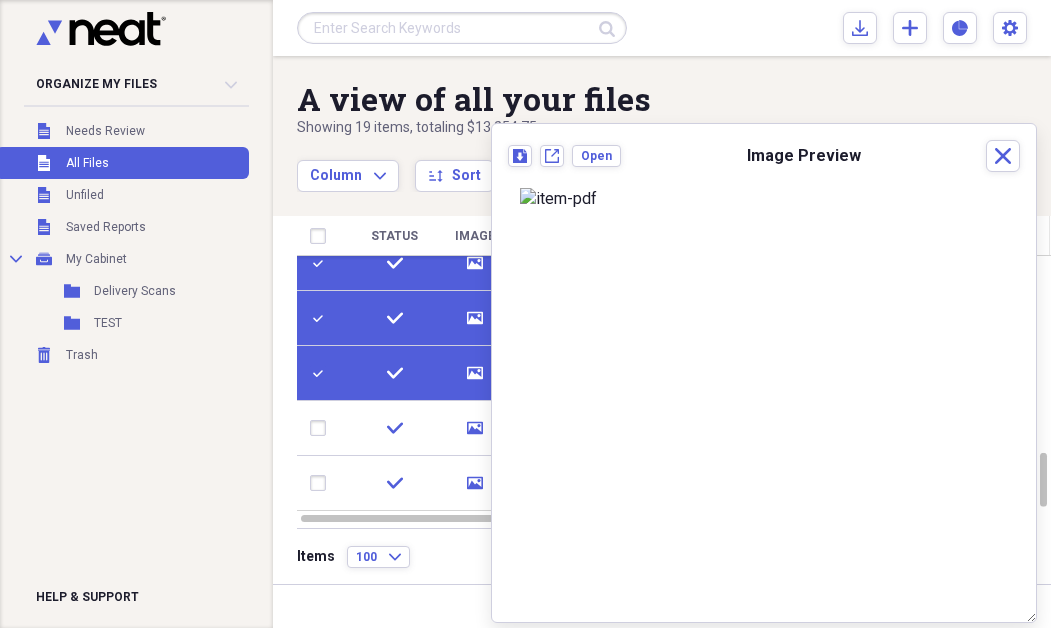 click at bounding box center (322, 373) 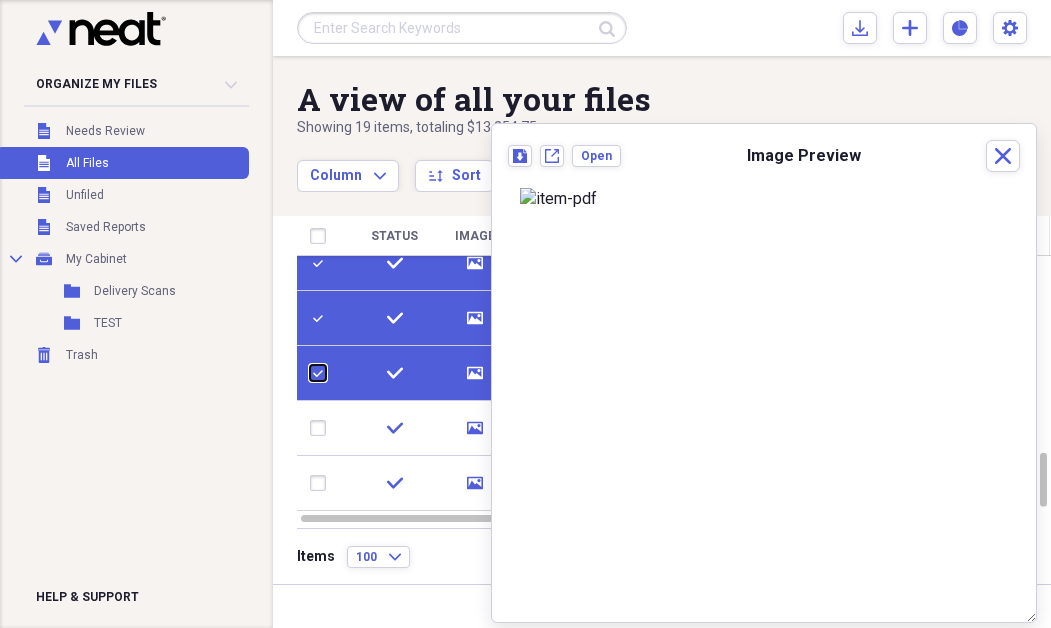 click at bounding box center [310, 373] 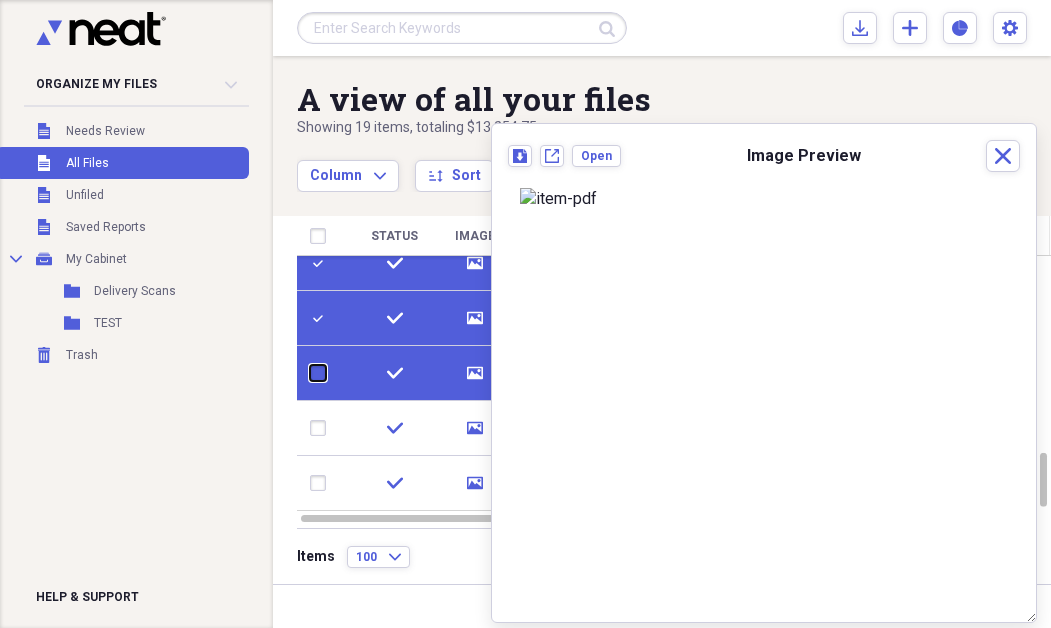 checkbox on "false" 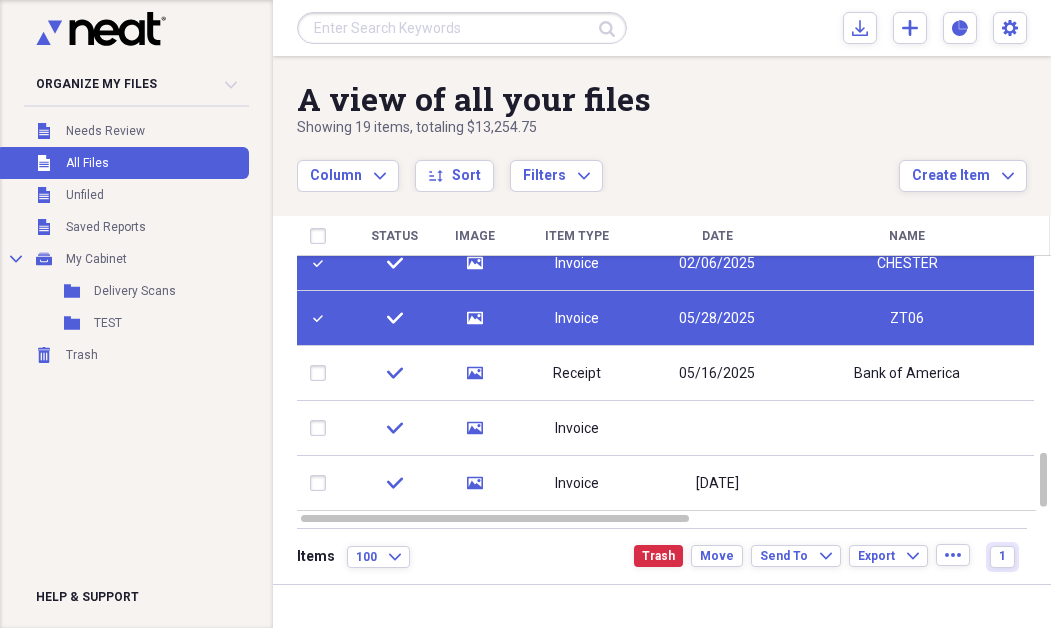 click on "media" 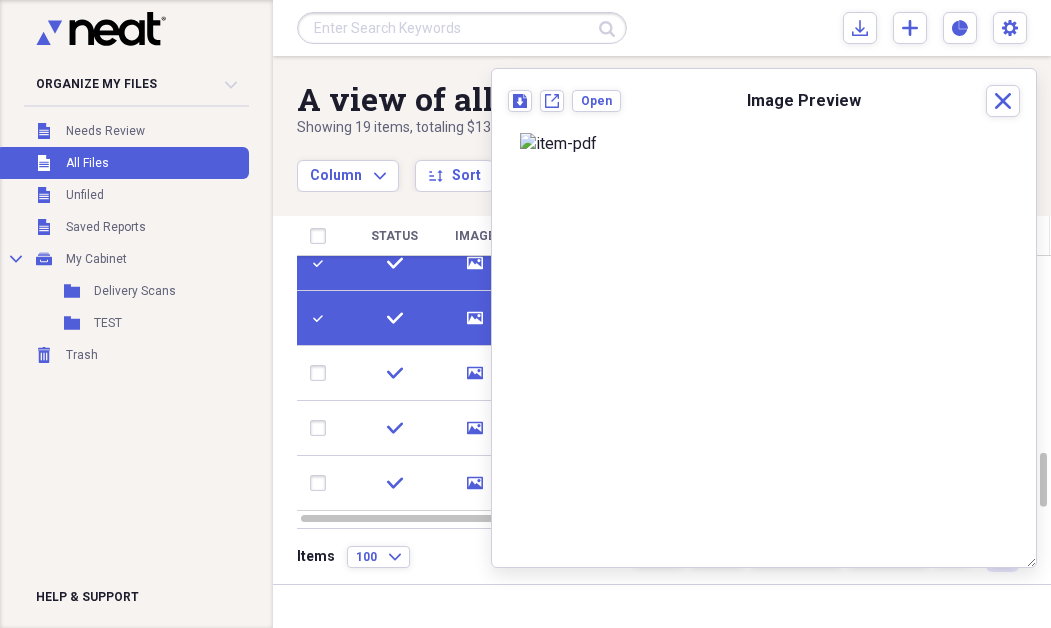 click at bounding box center [322, 318] 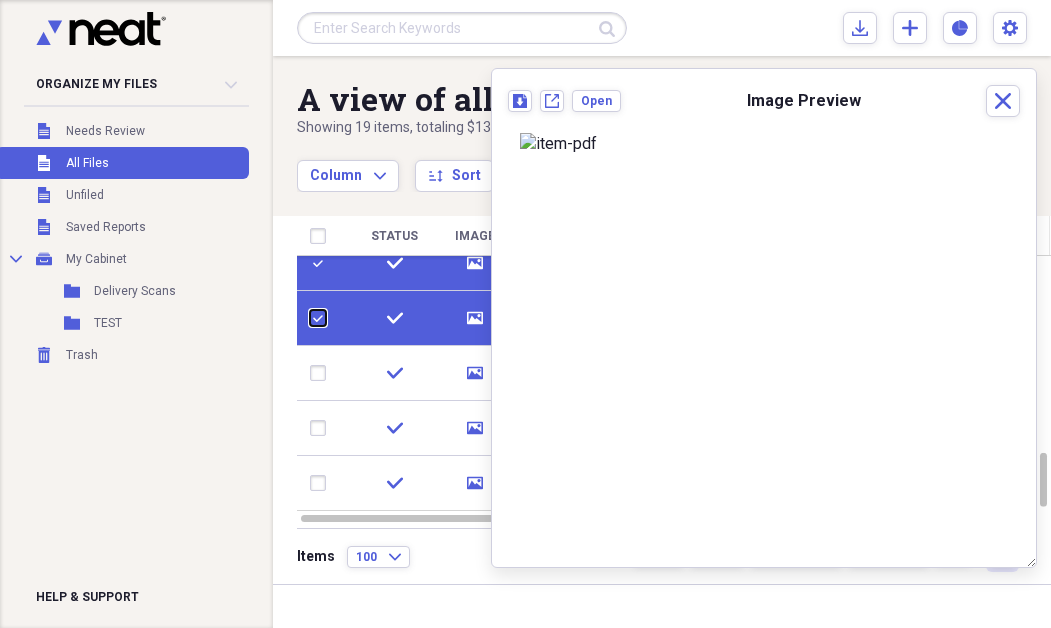 click at bounding box center [310, 318] 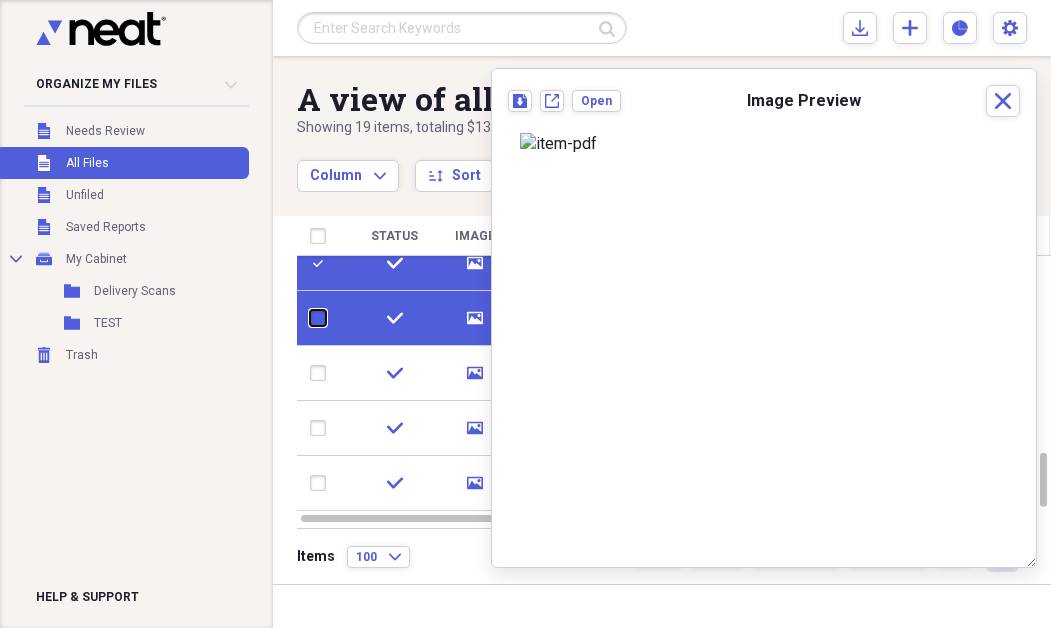 checkbox on "false" 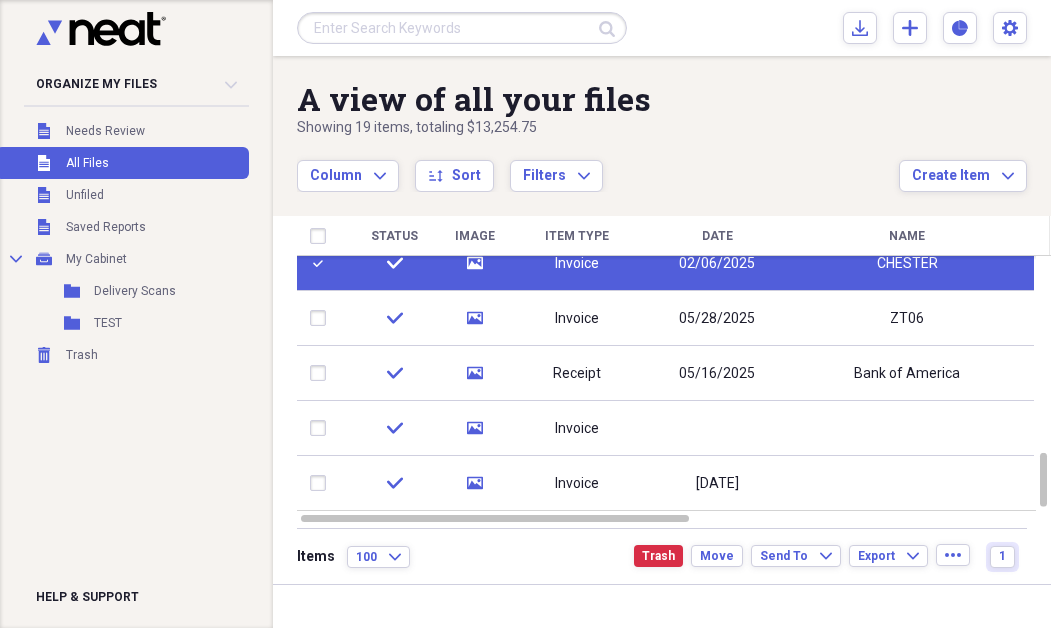 click 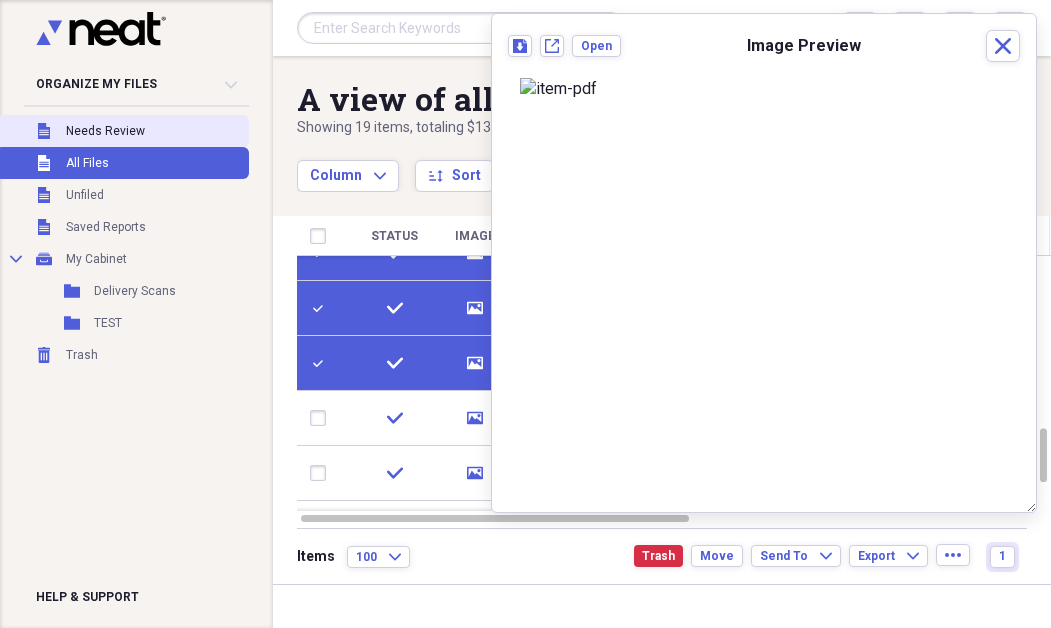 click on "Needs Review" at bounding box center (105, 131) 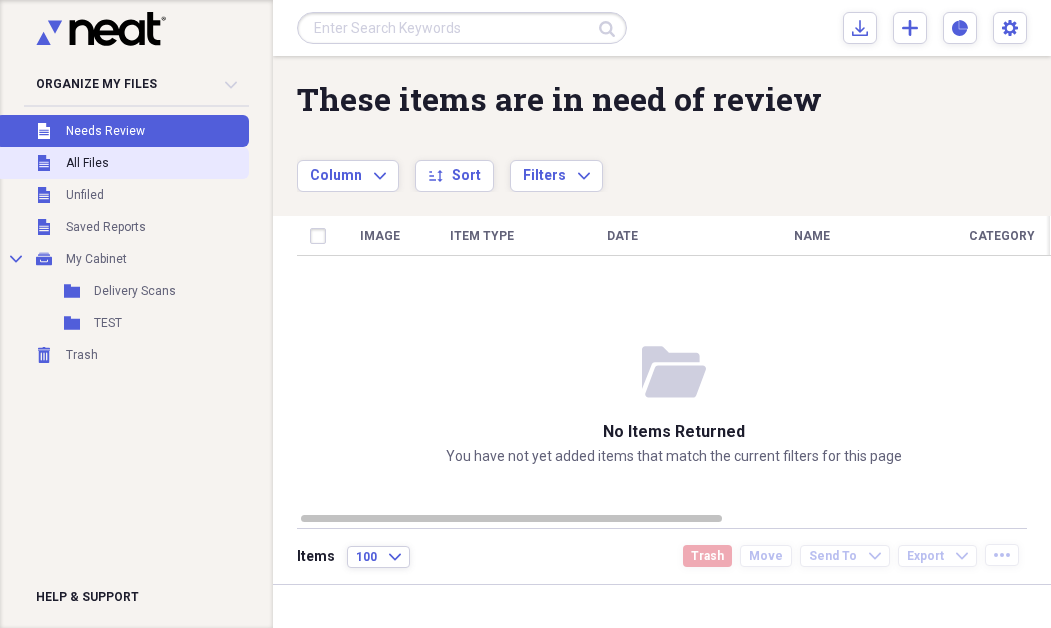 click on "Unfiled All Files" at bounding box center [122, 163] 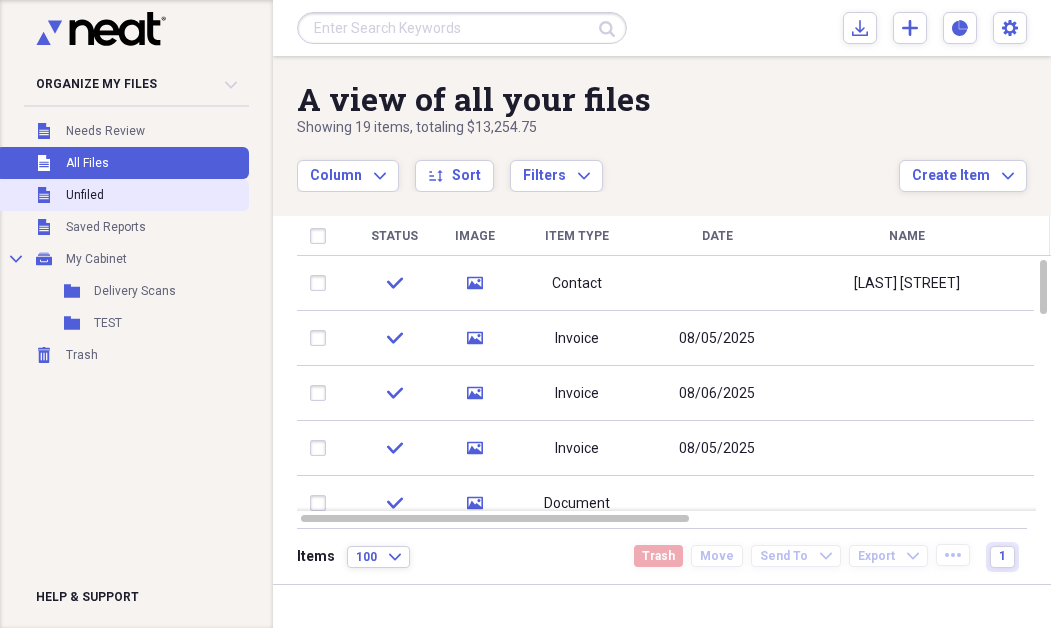 click on "Unfiled Unfiled" at bounding box center (122, 195) 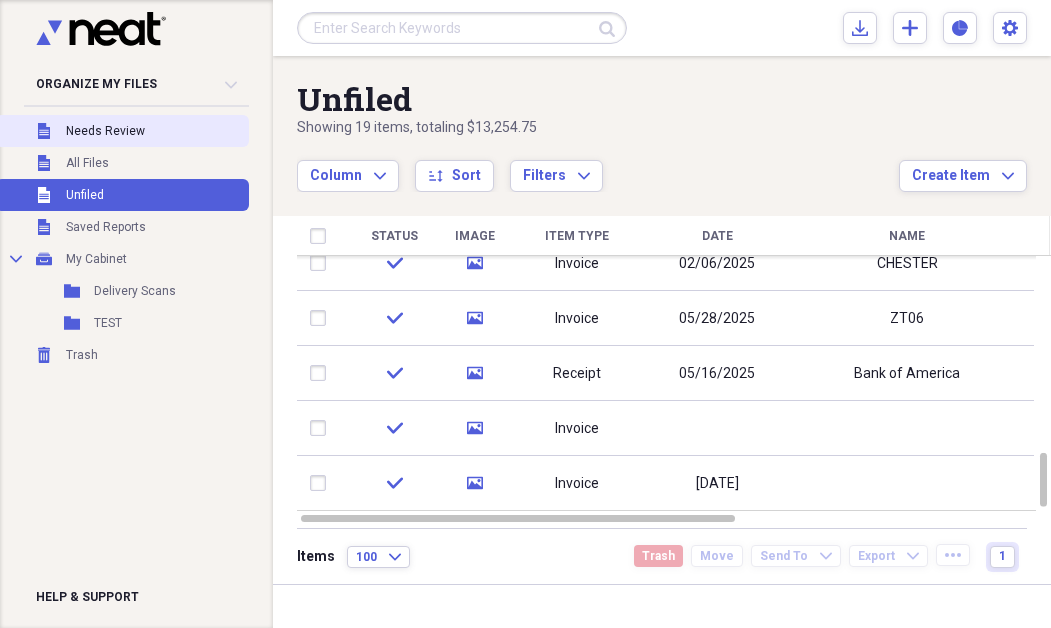 click on "Needs Review" at bounding box center (105, 131) 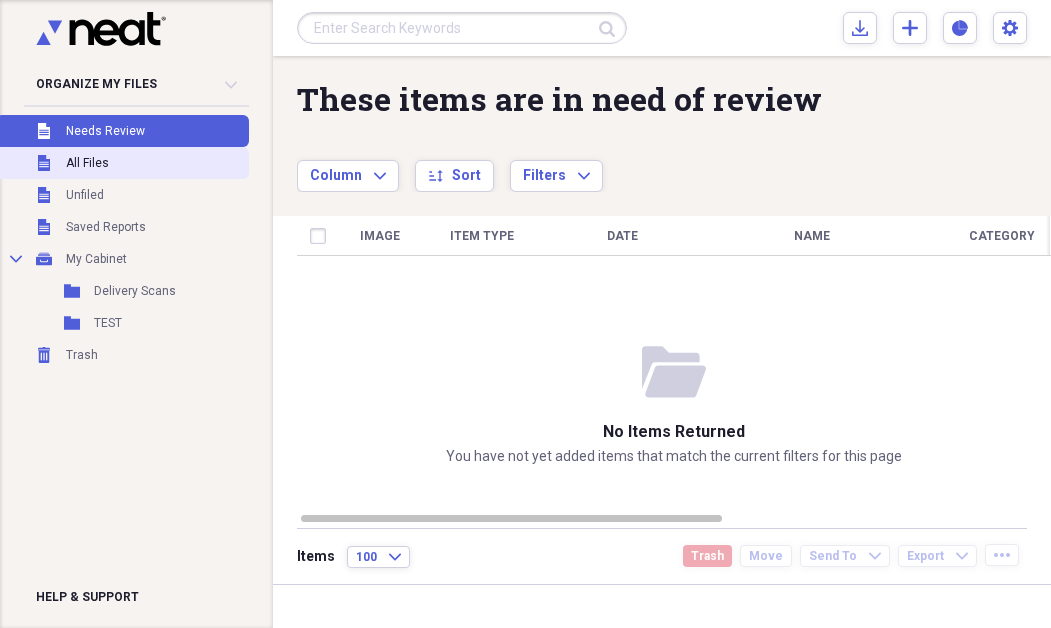 click on "All Files" at bounding box center [87, 163] 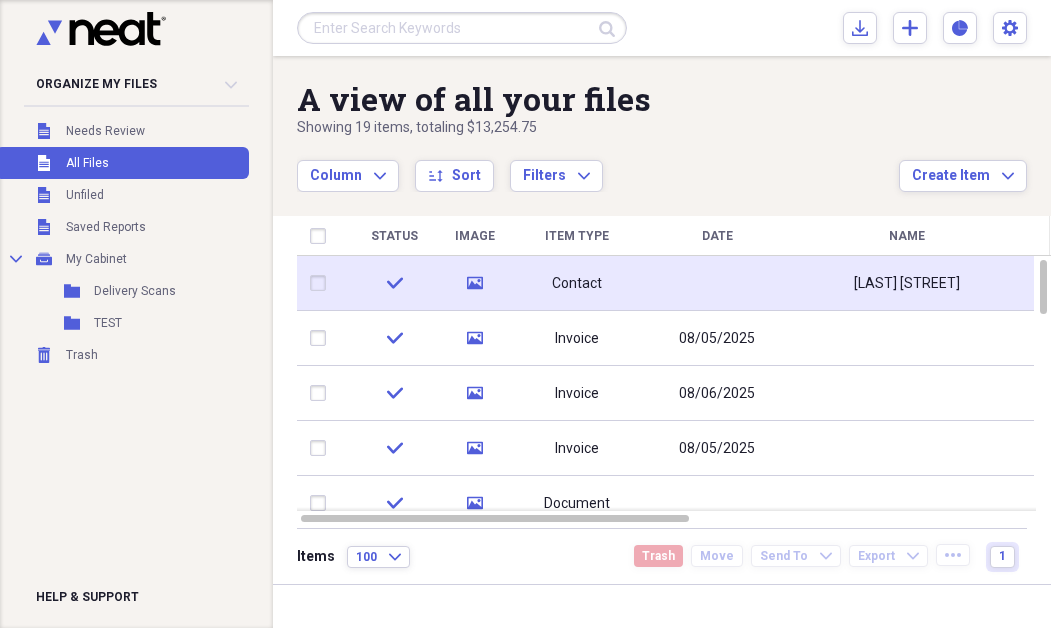 click 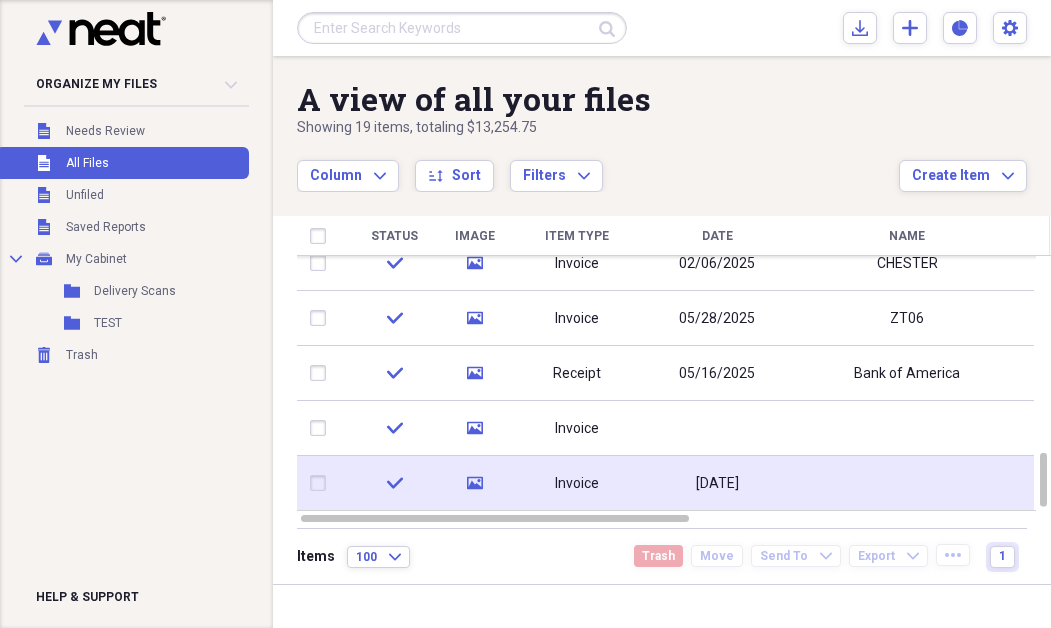 click 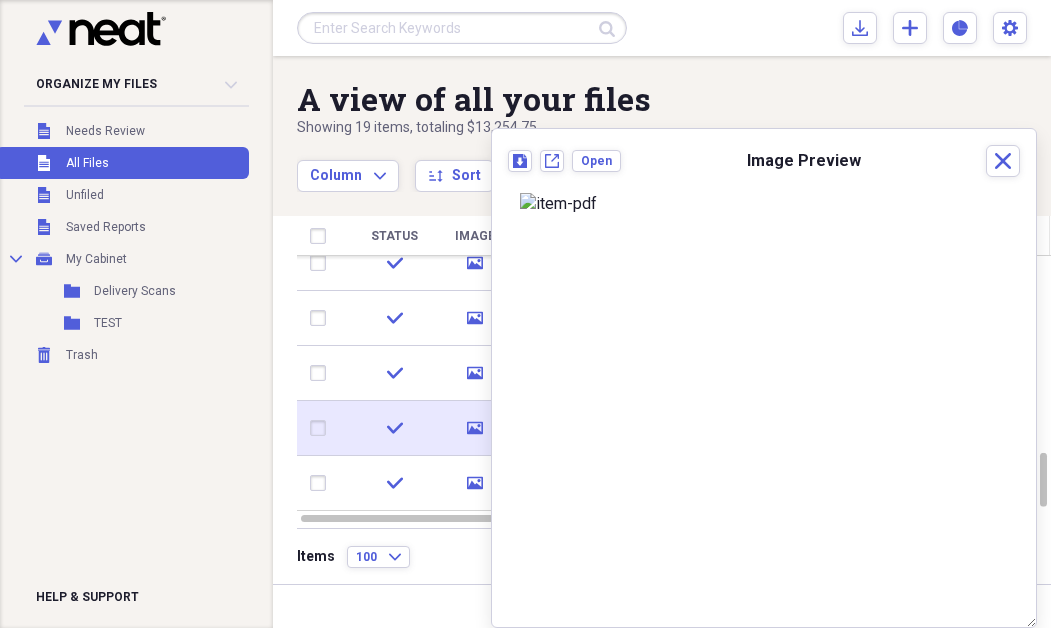 click on "media" 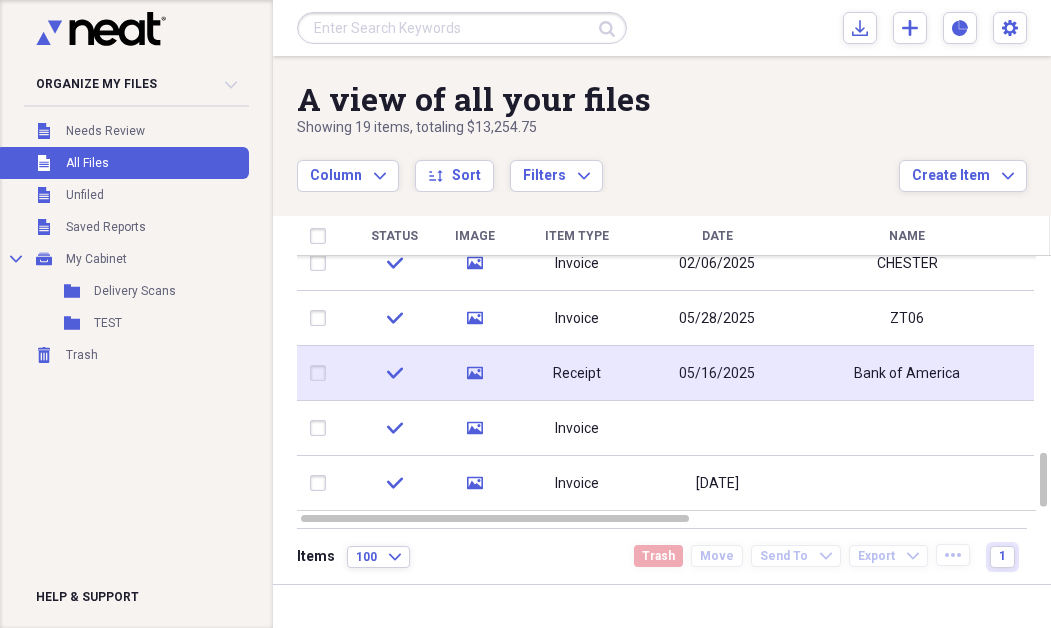 click 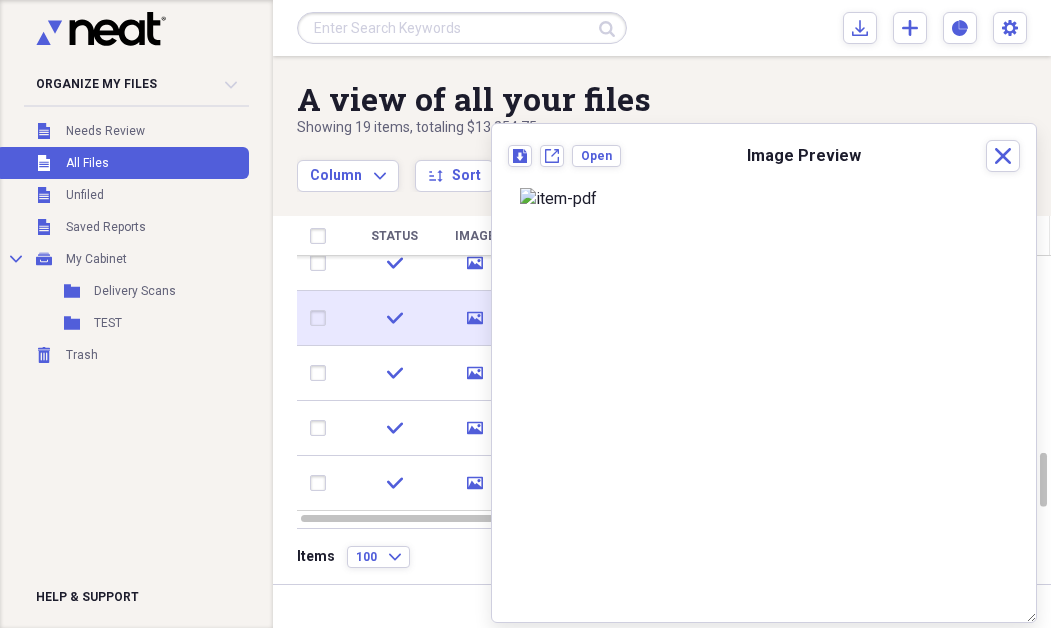 click on "media" 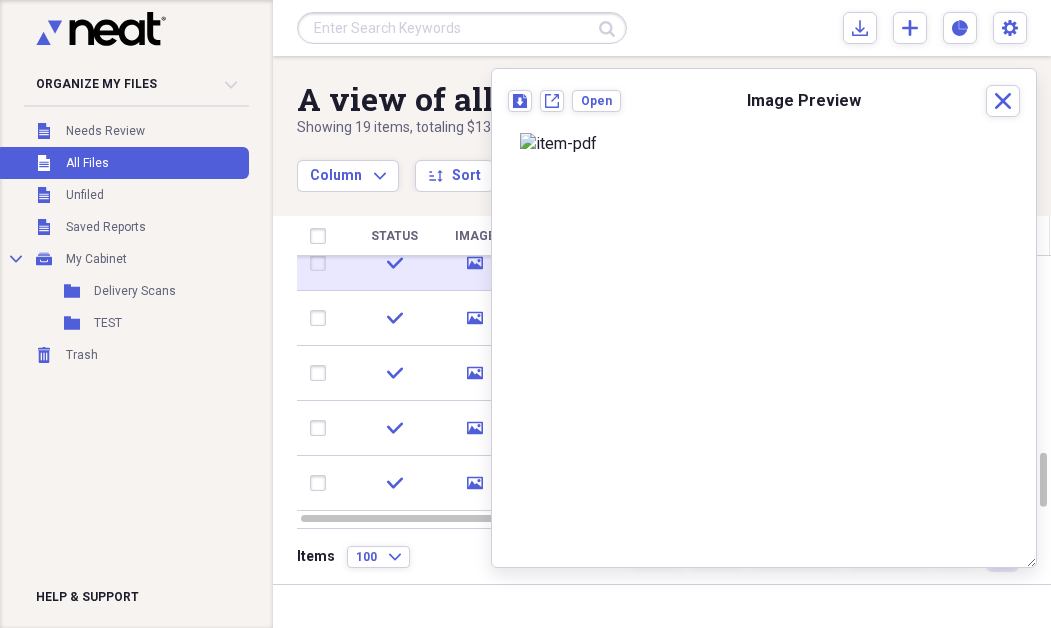 click 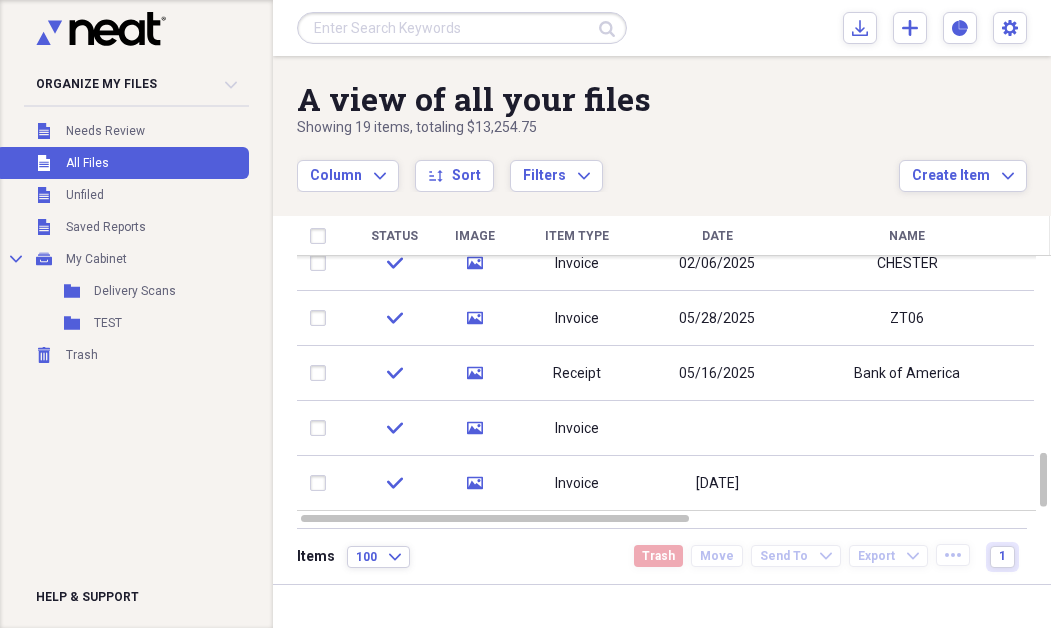 click at bounding box center [674, 258] 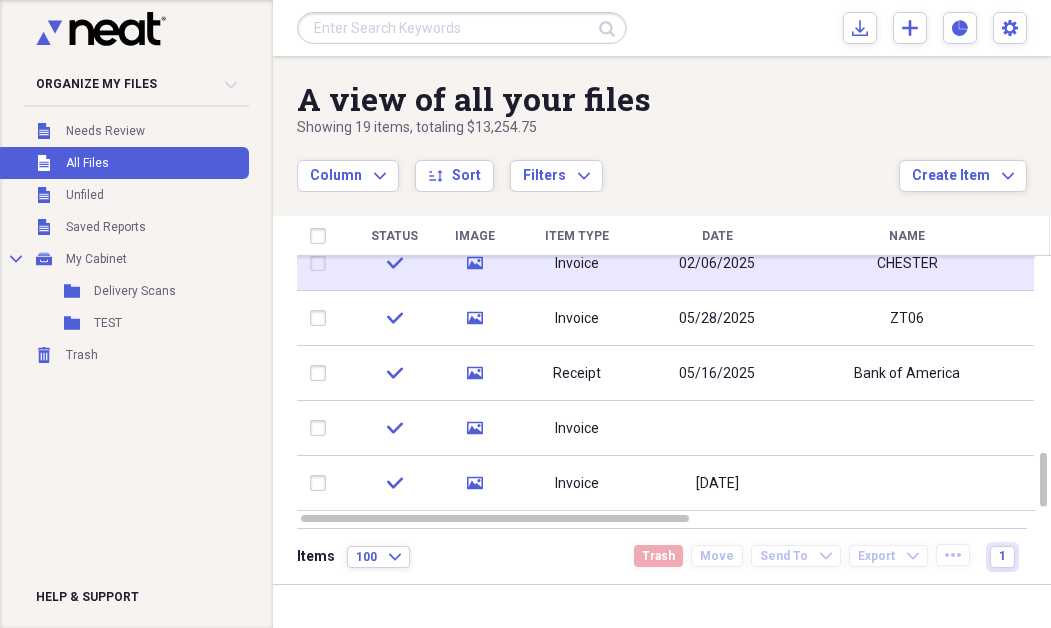 click on "media" 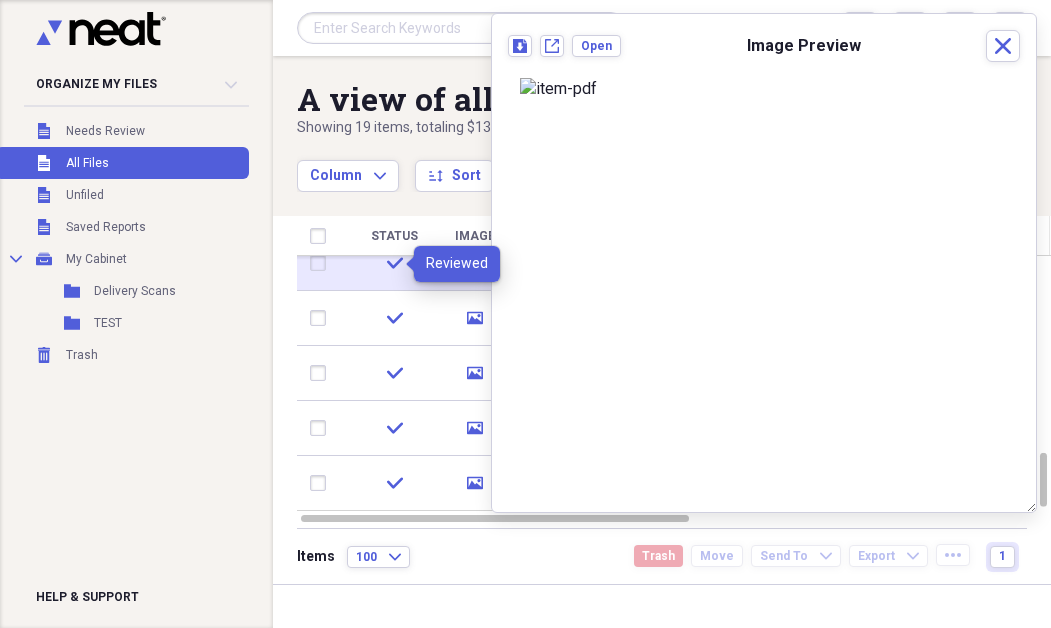 click on "check" 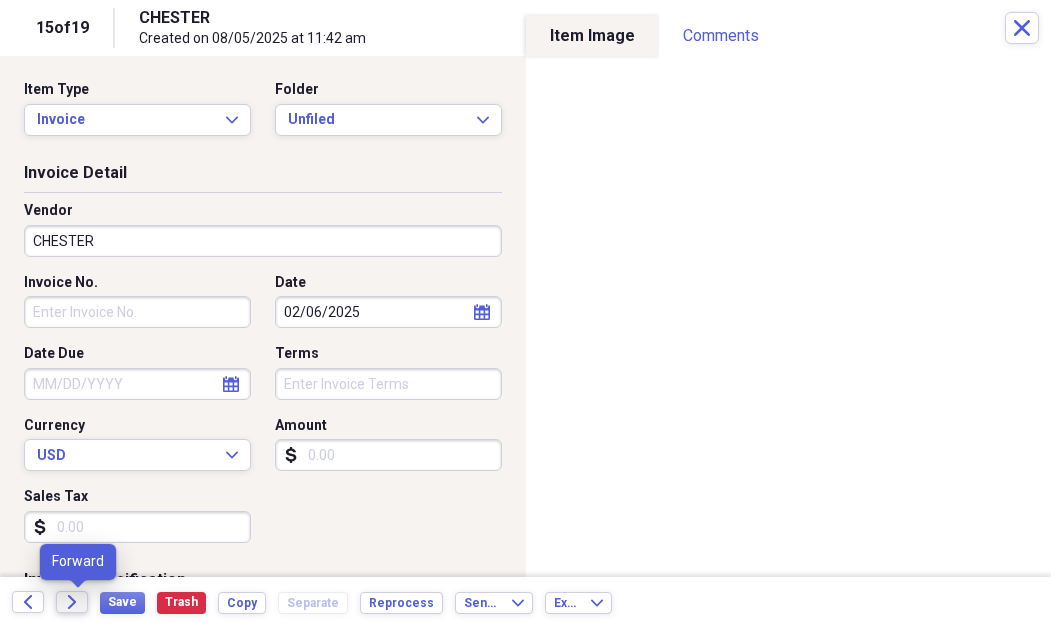 click on "Forward" 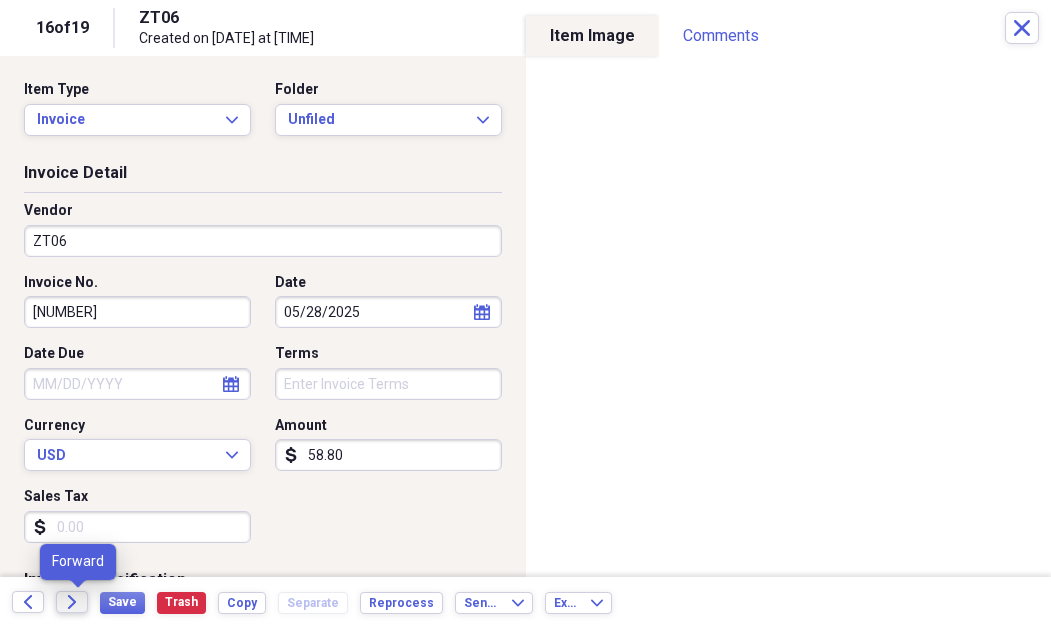 click on "Forward" 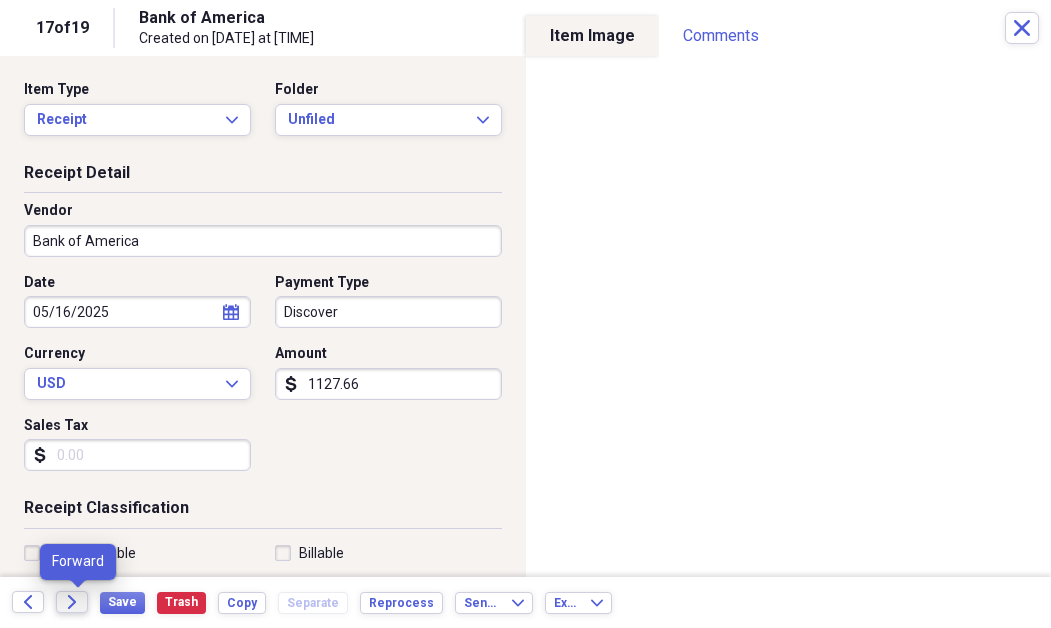 click on "Forward" 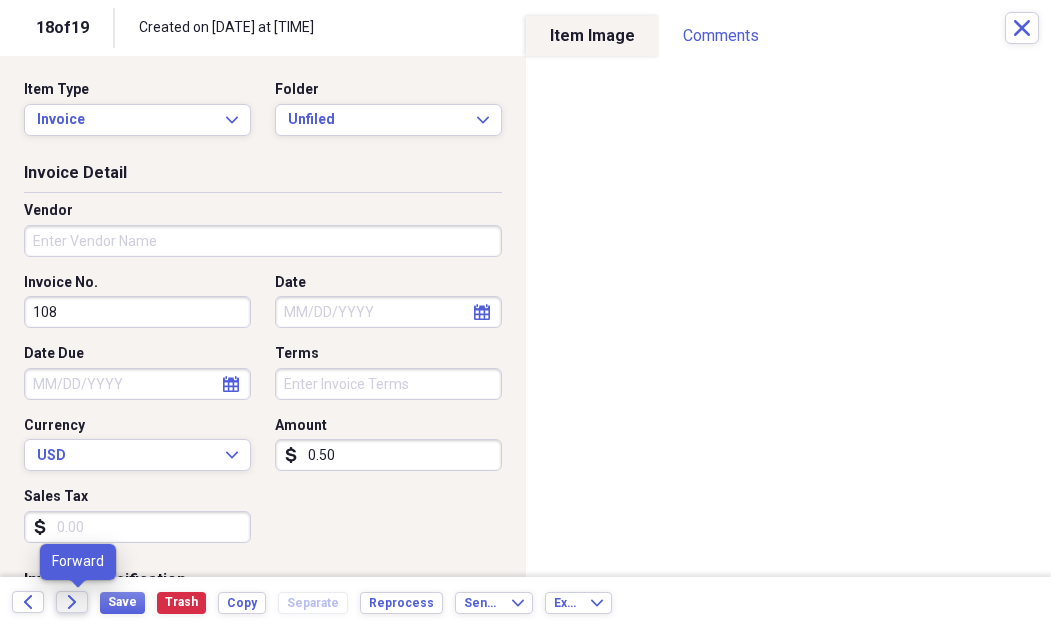 click on "Forward" 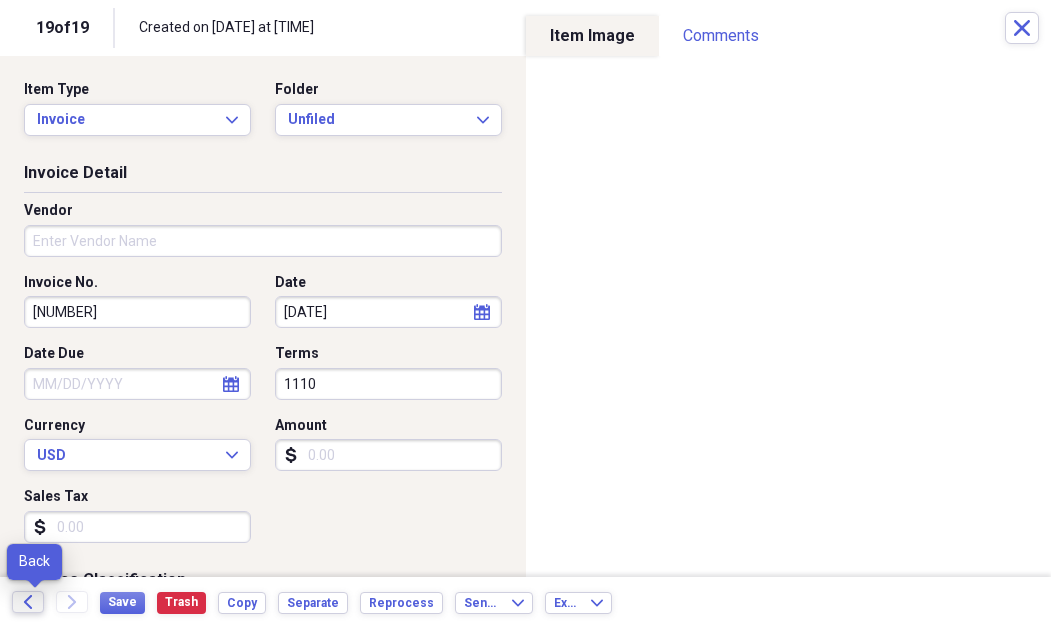 click 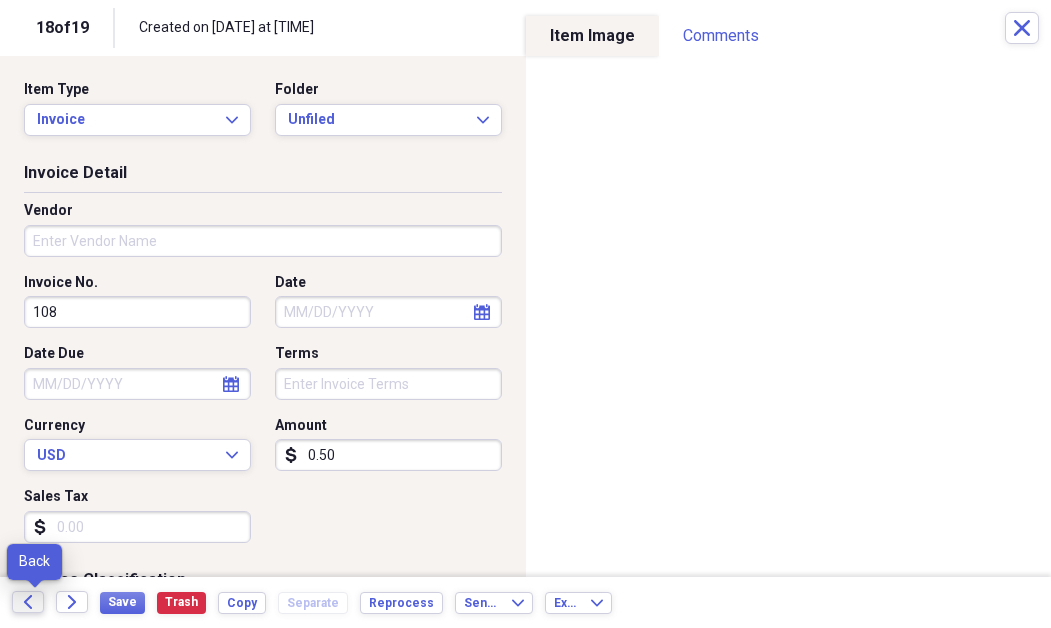 click 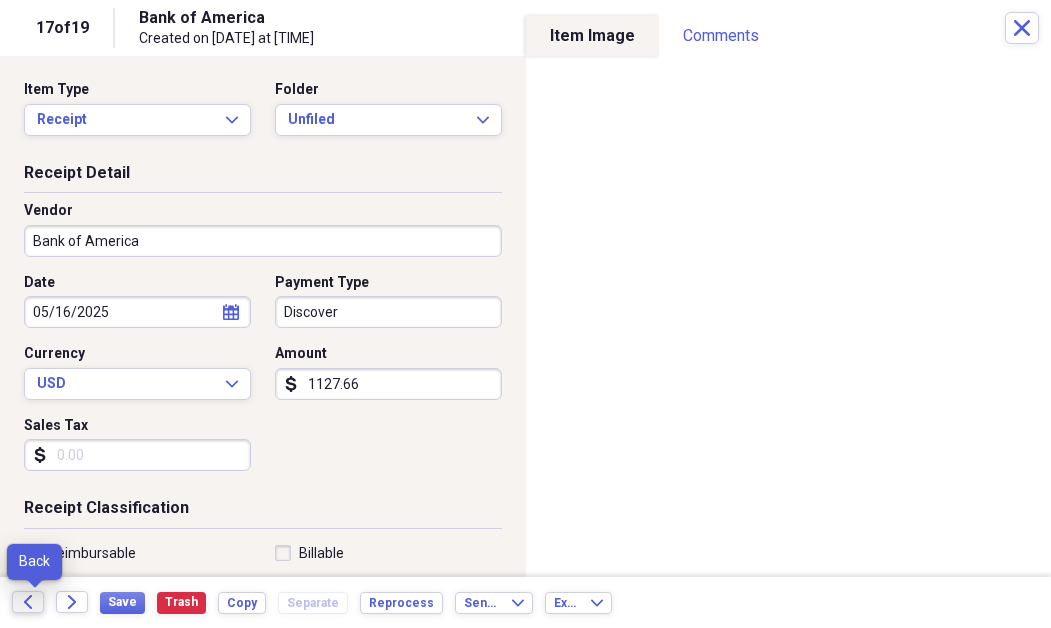click 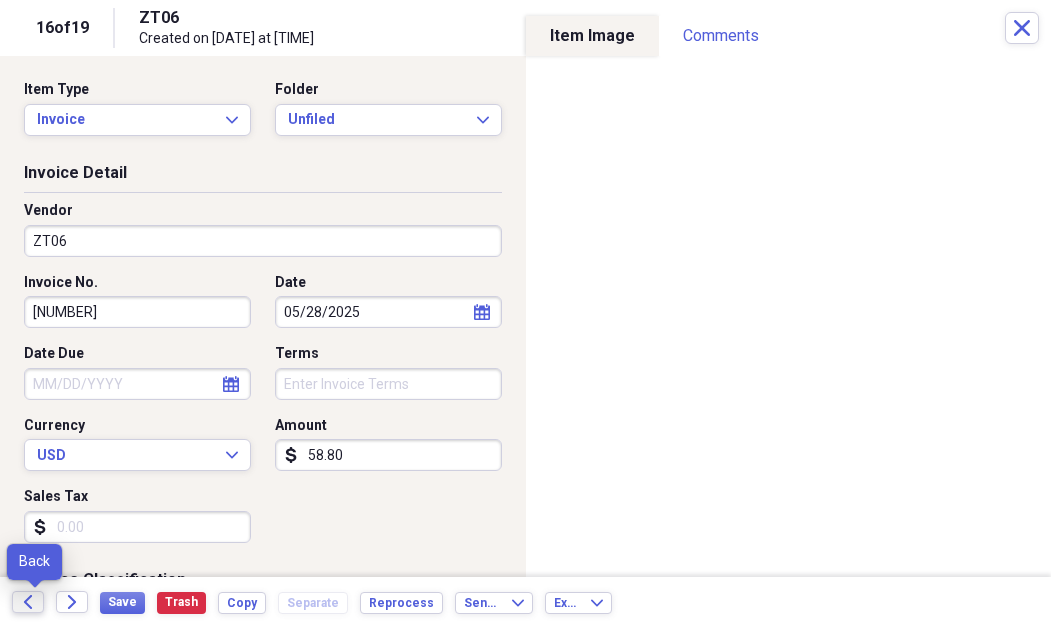 click 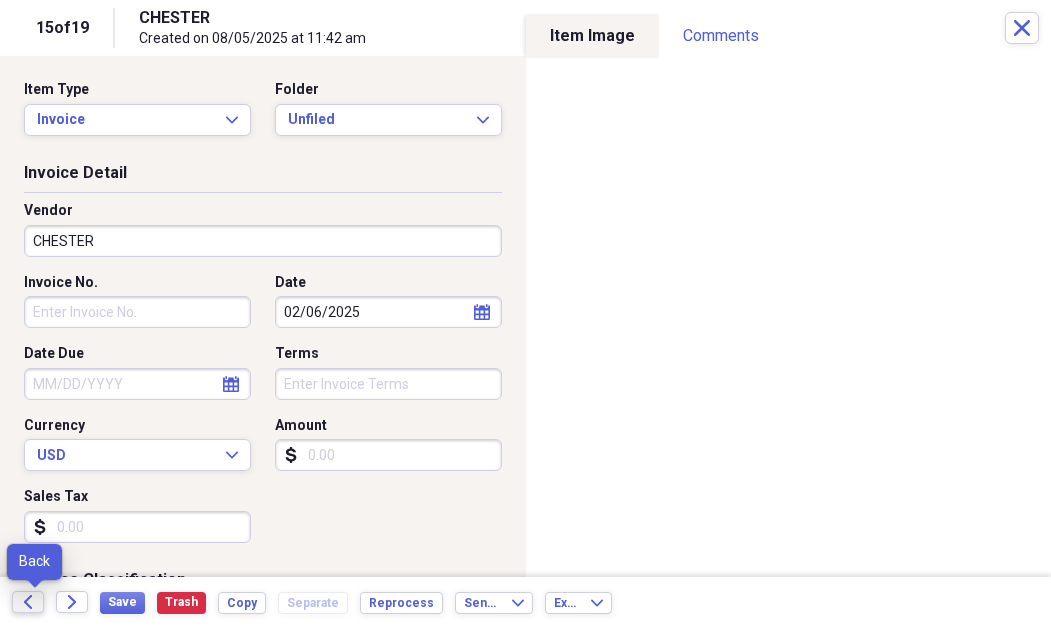 click 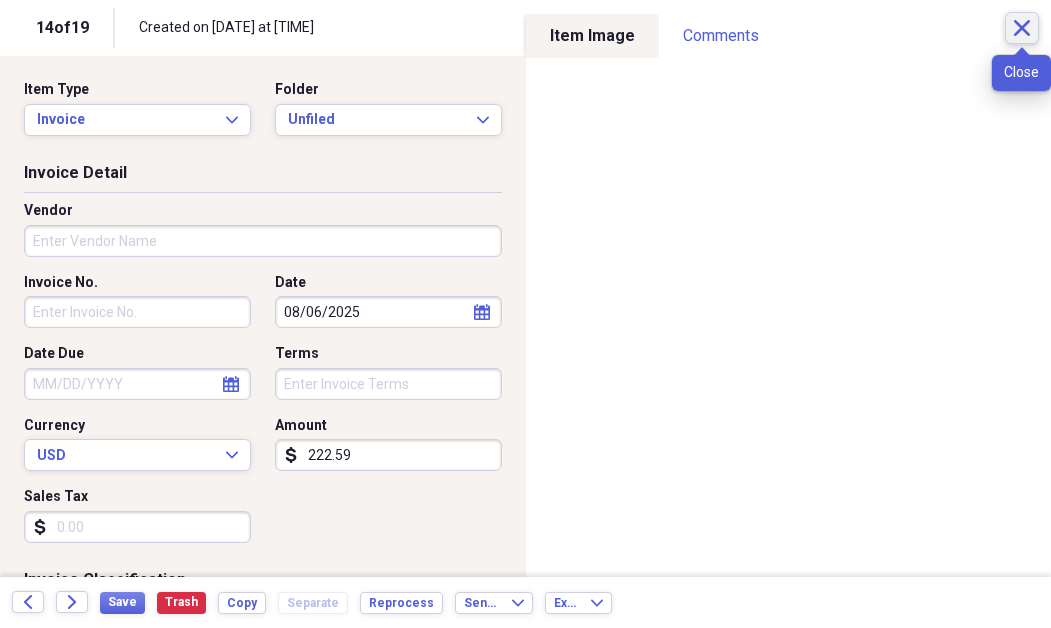 click on "Close" 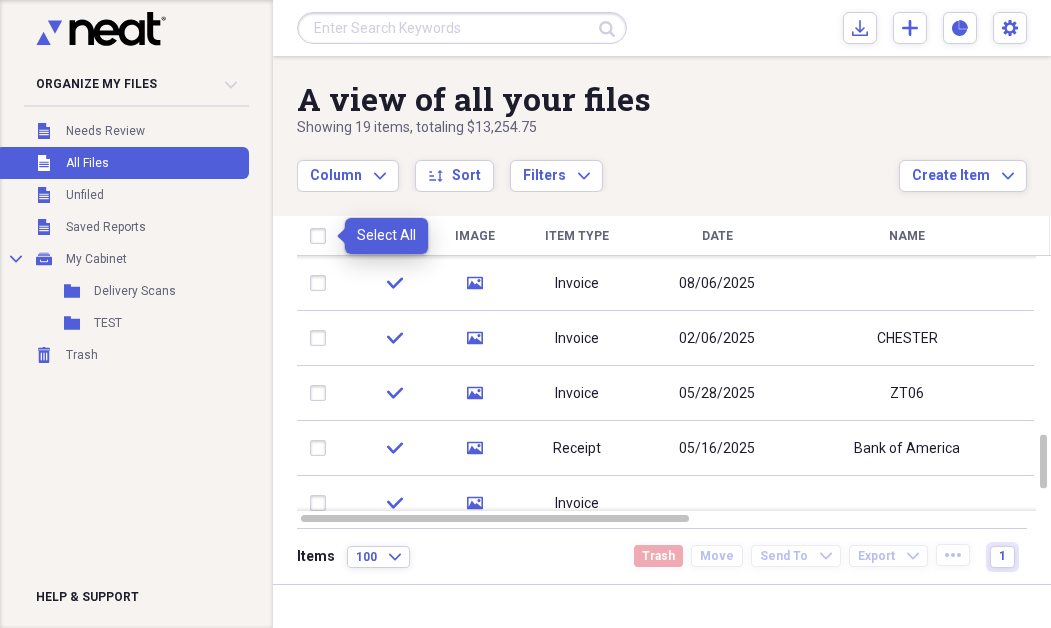 click at bounding box center (322, 236) 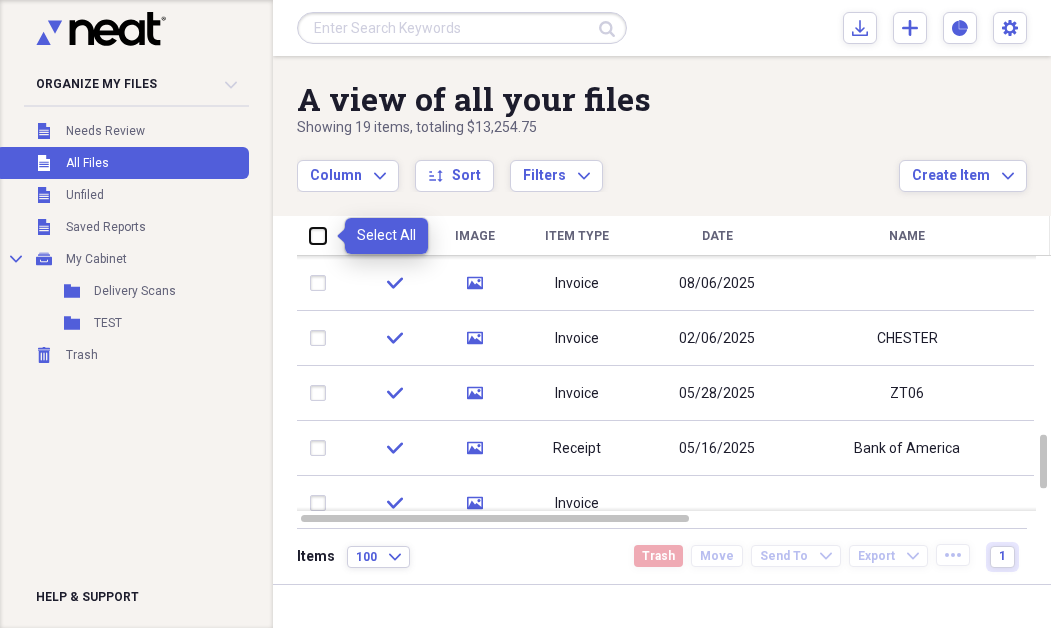 click at bounding box center (310, 235) 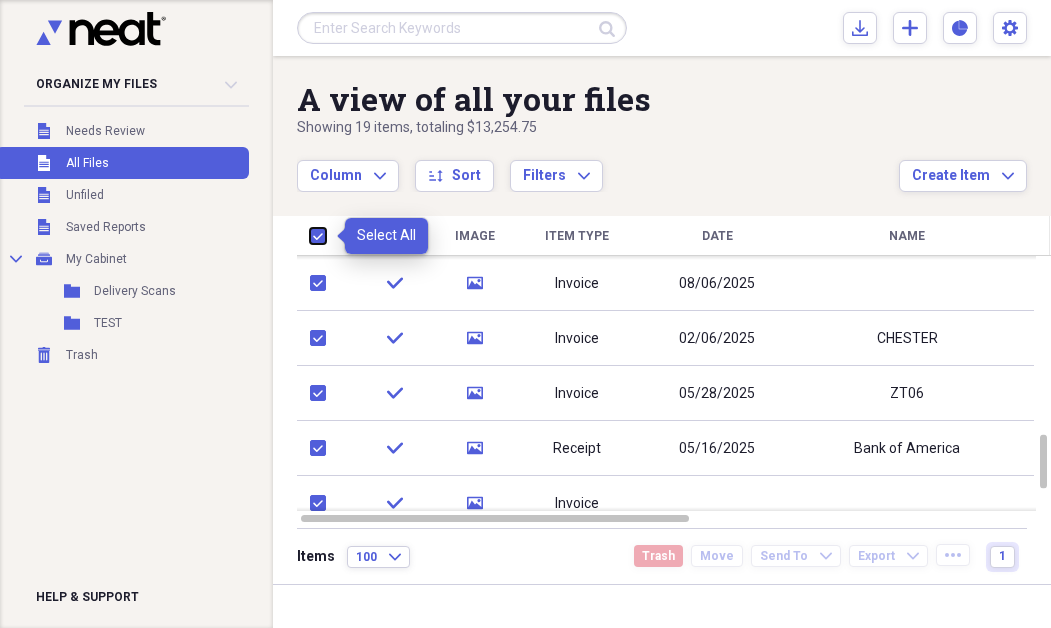 checkbox on "true" 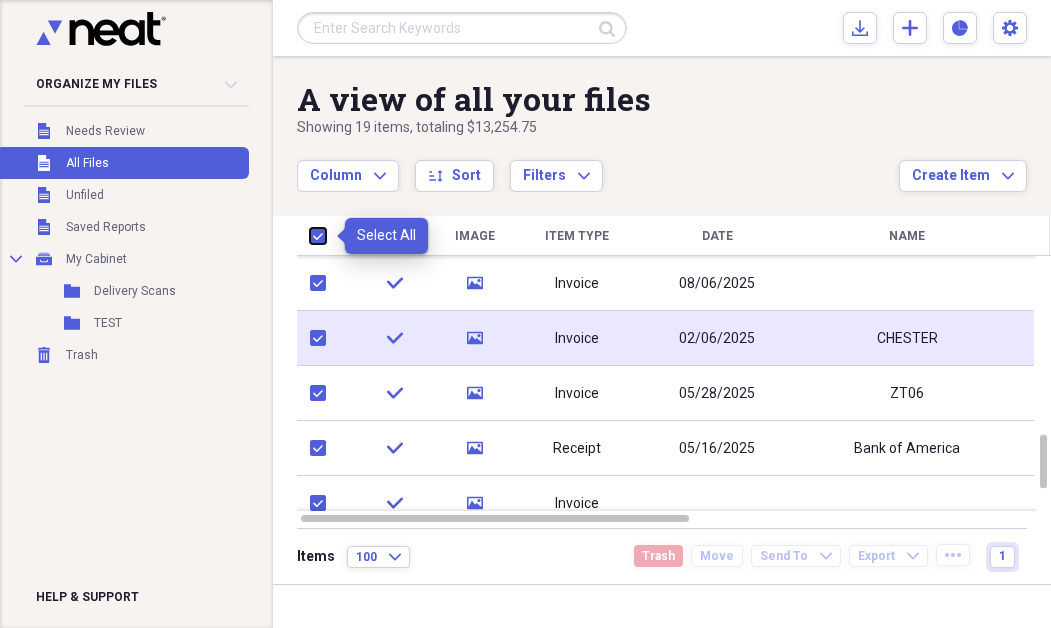 checkbox on "true" 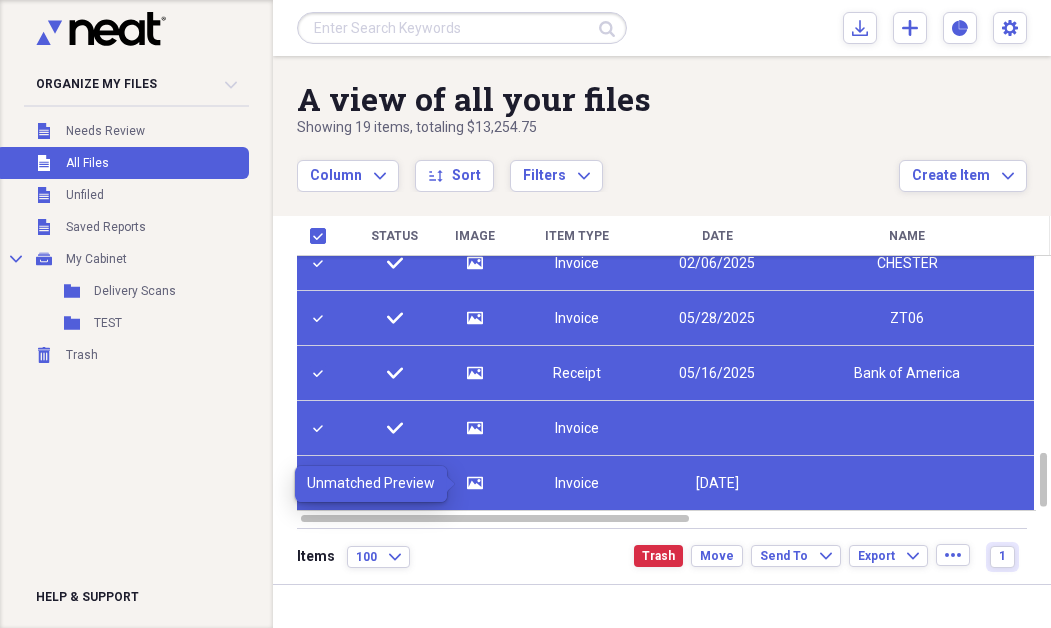 click 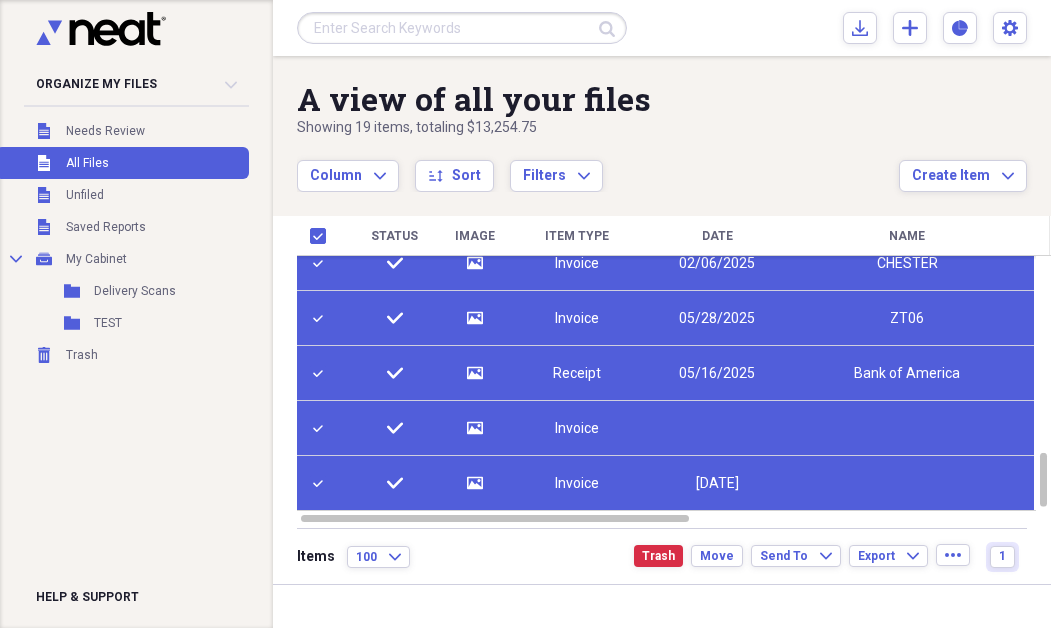 click at bounding box center [322, 483] 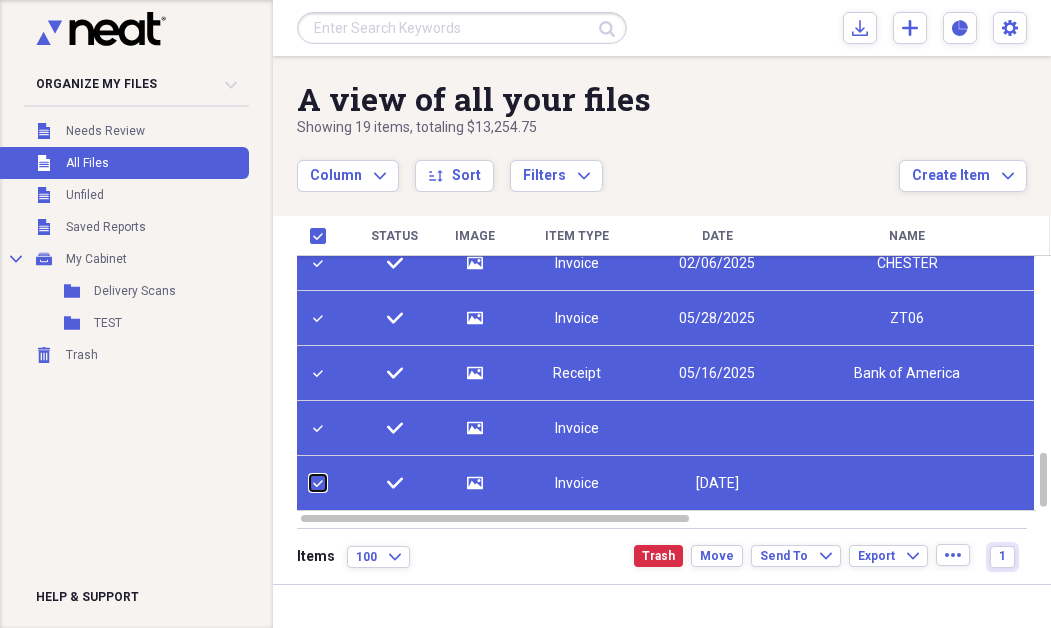 click at bounding box center (310, 483) 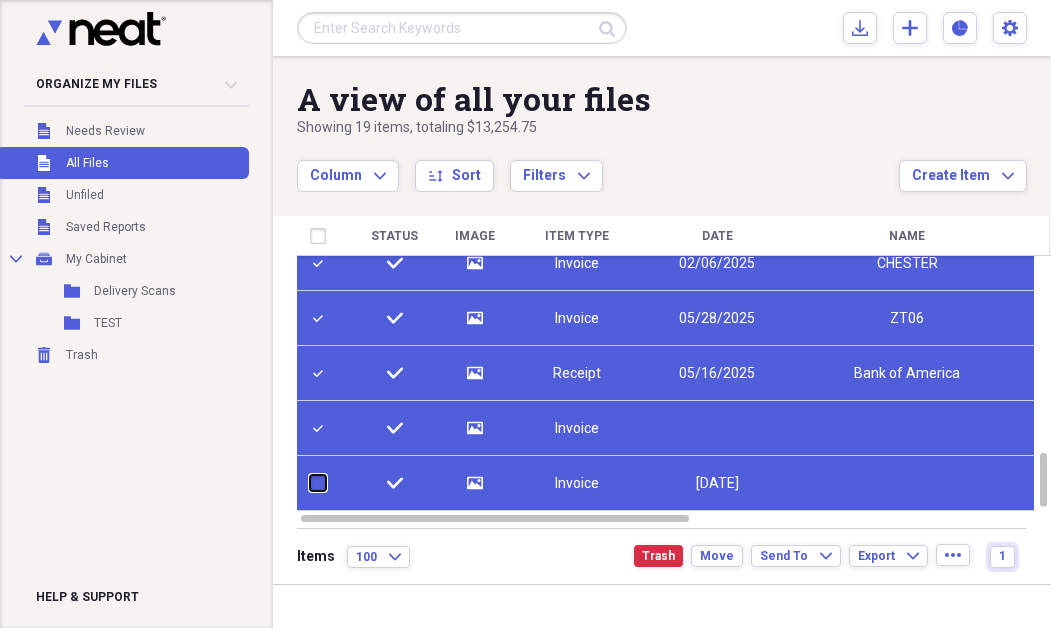 checkbox on "false" 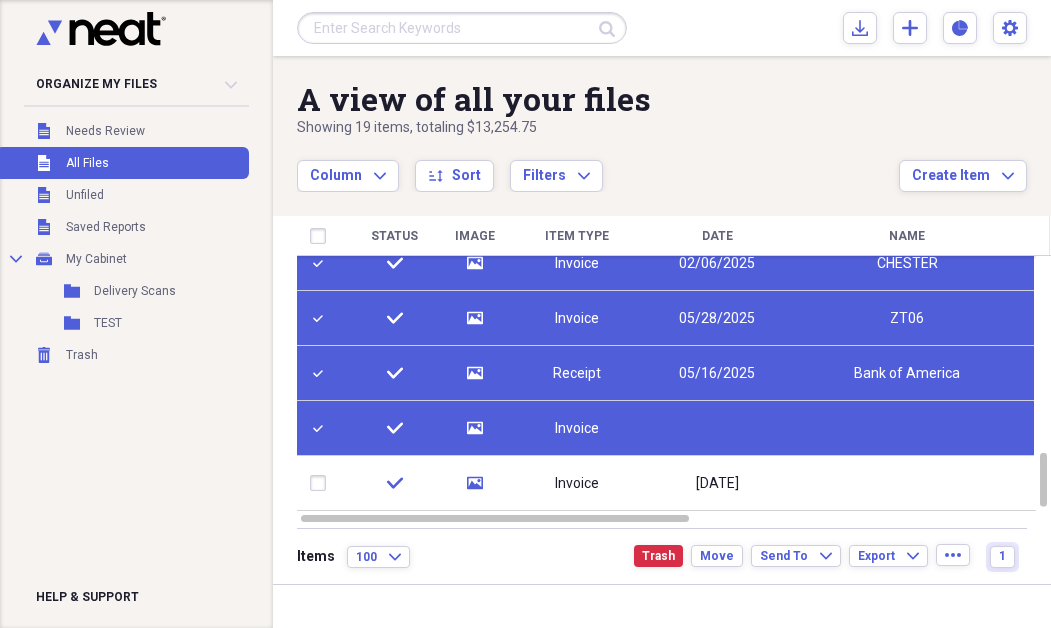 click on "media" 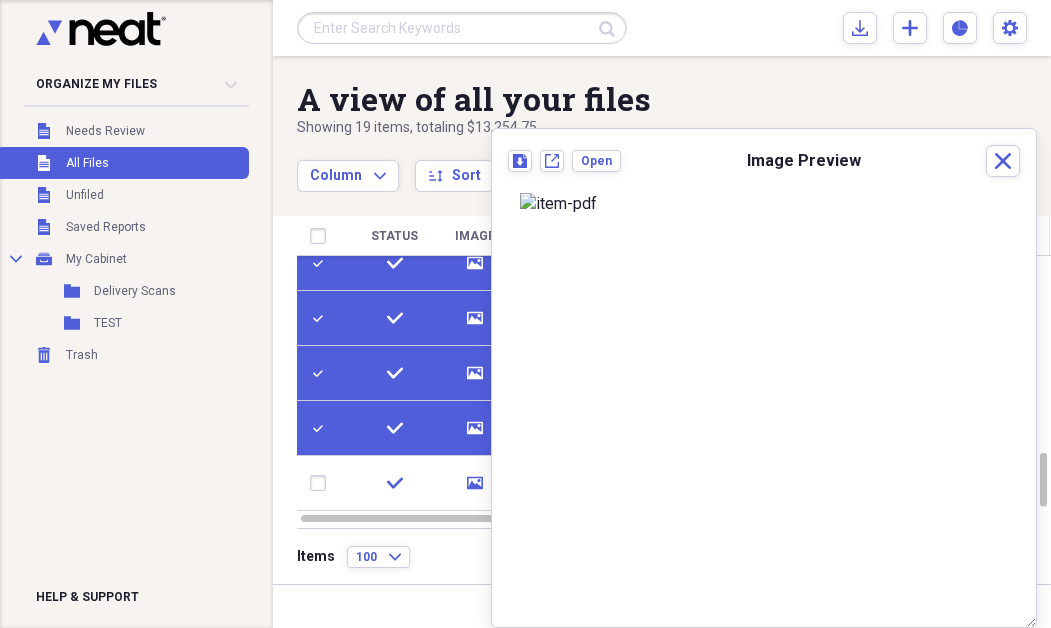 click at bounding box center (322, 428) 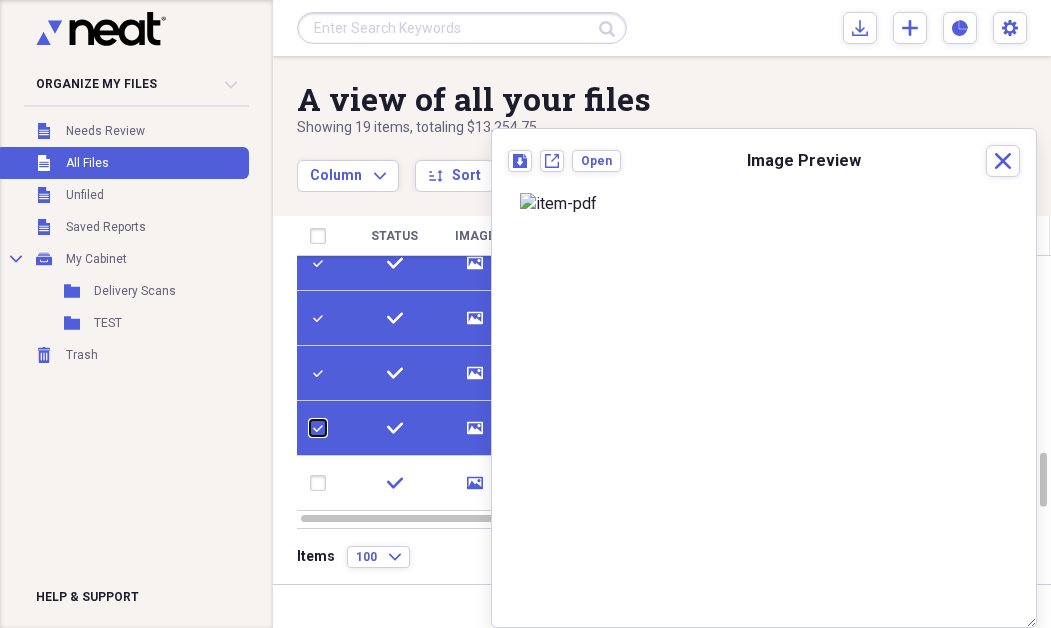 click at bounding box center (310, 428) 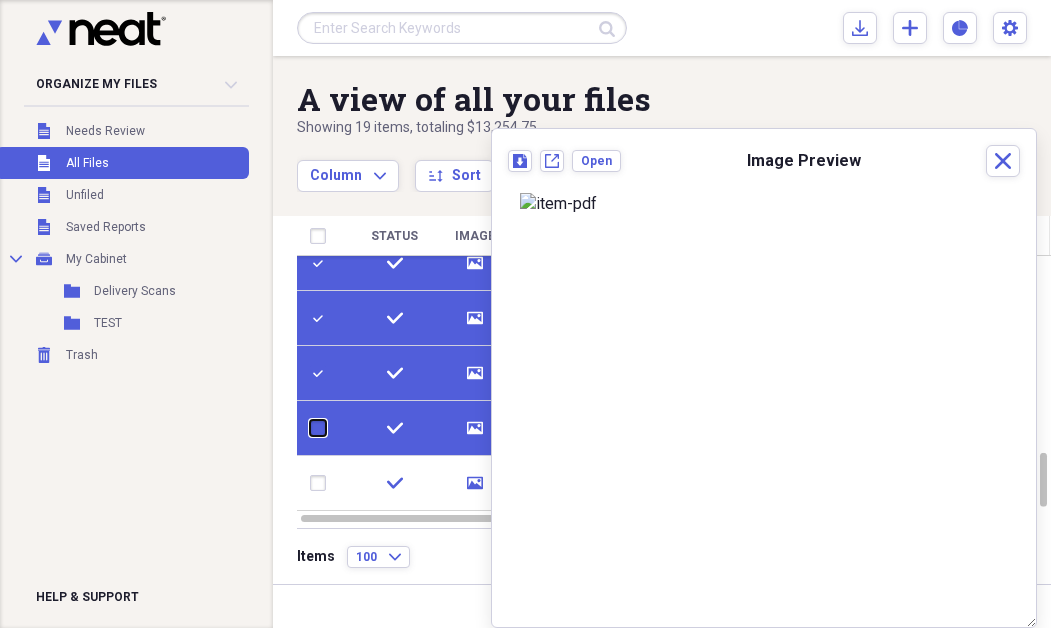 checkbox on "false" 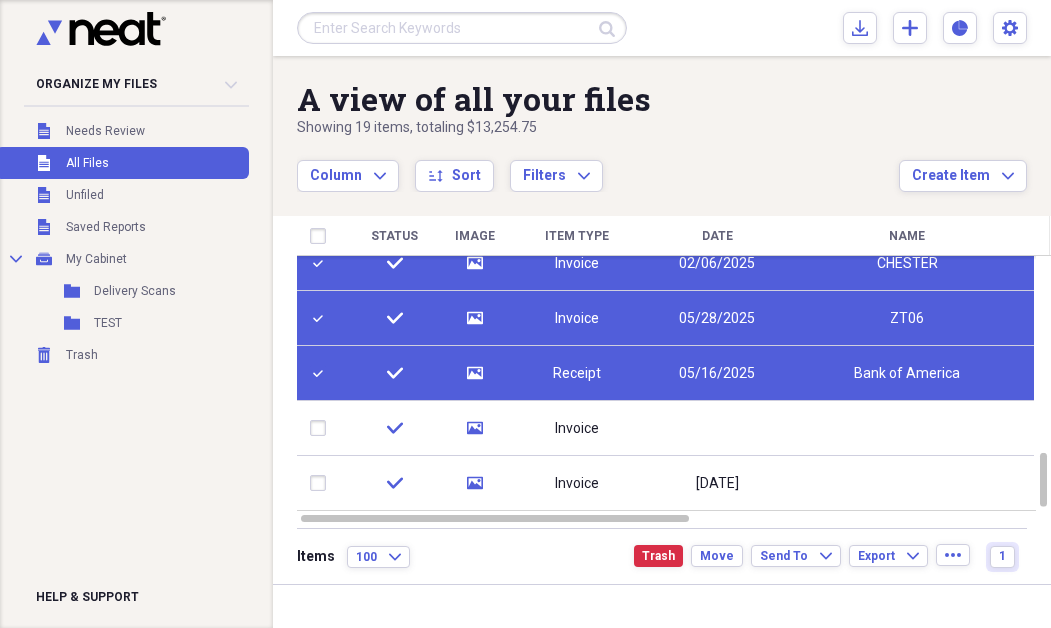 click 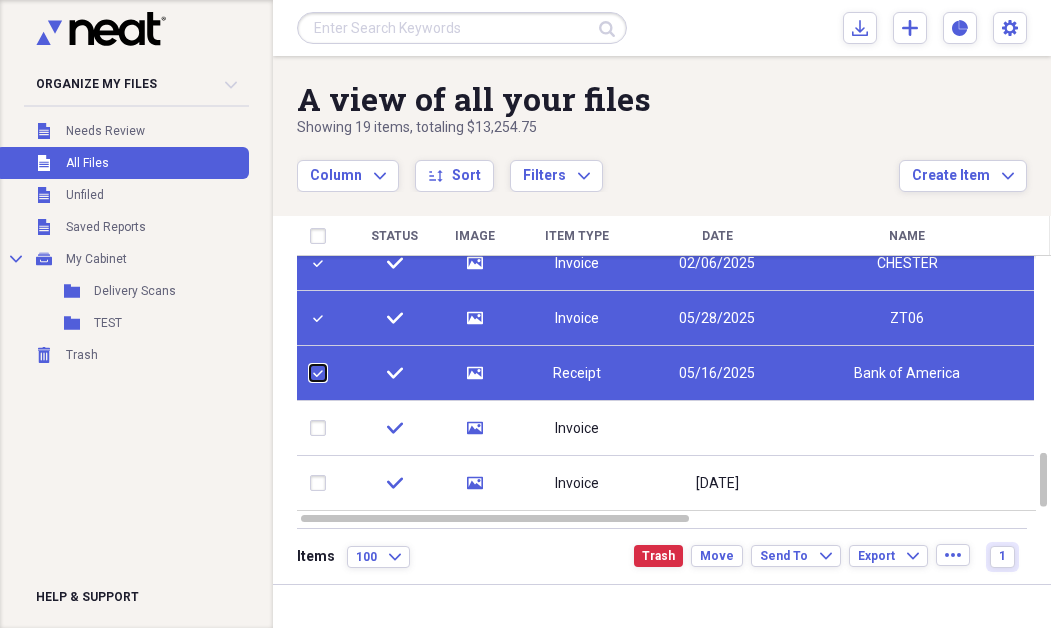 click at bounding box center [310, 373] 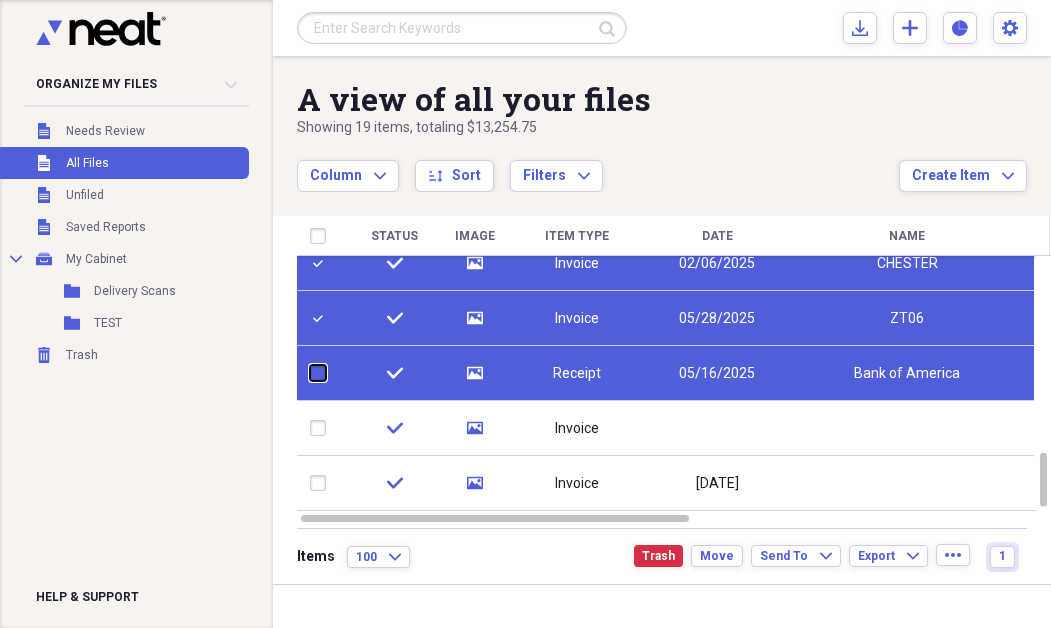 checkbox on "false" 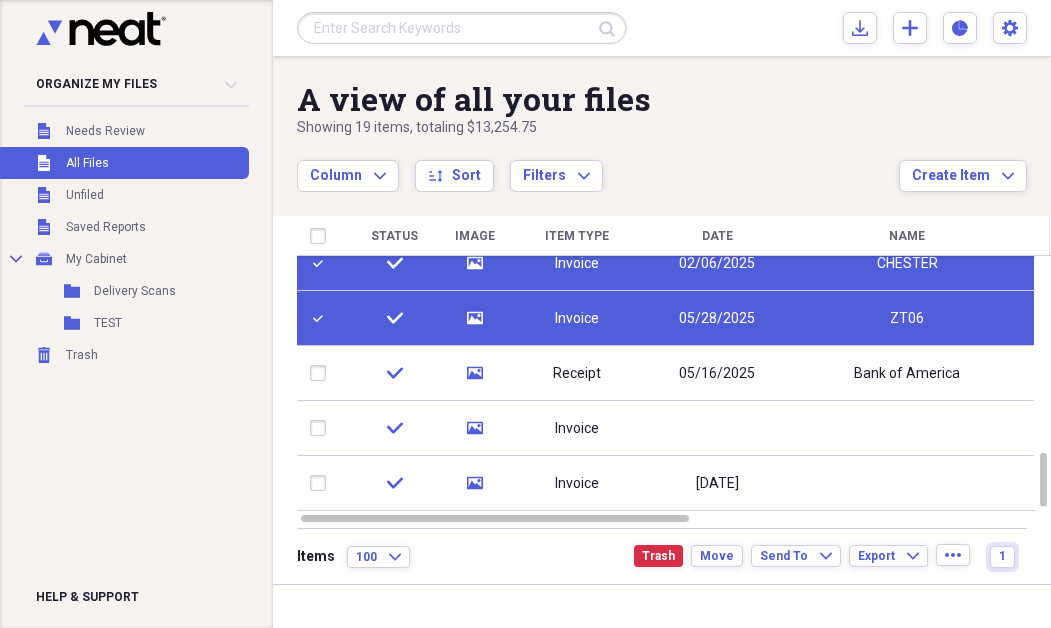 click on "media" 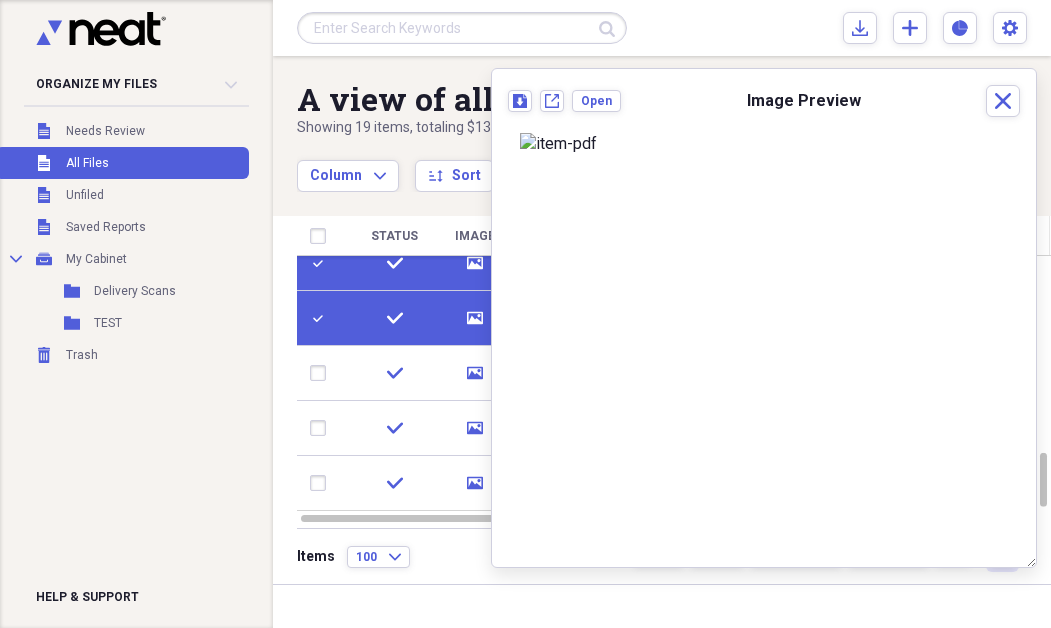 click at bounding box center [322, 318] 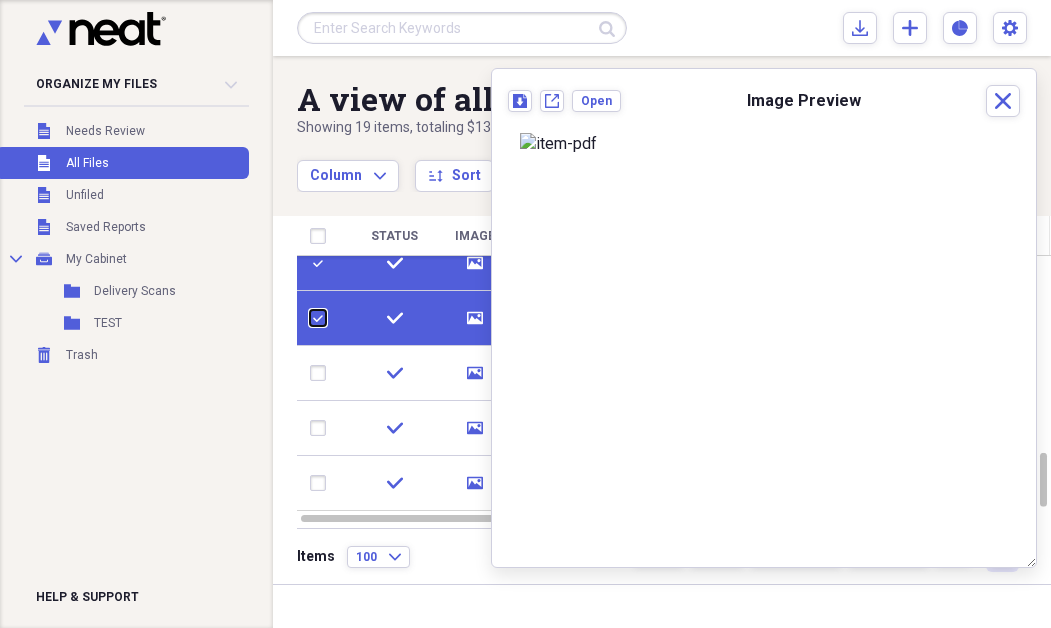 click at bounding box center (310, 318) 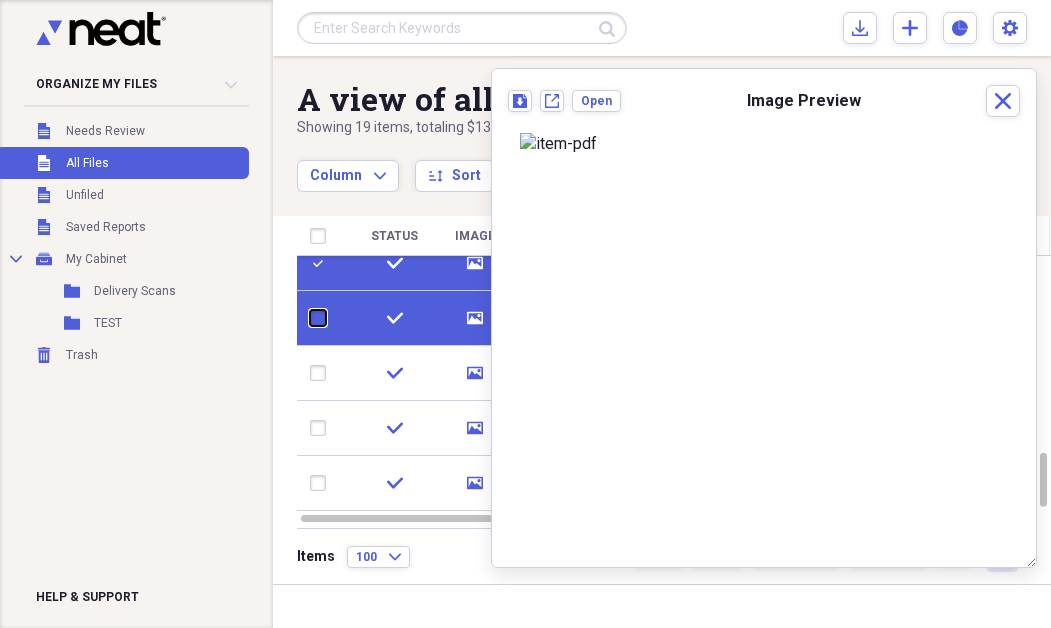checkbox on "false" 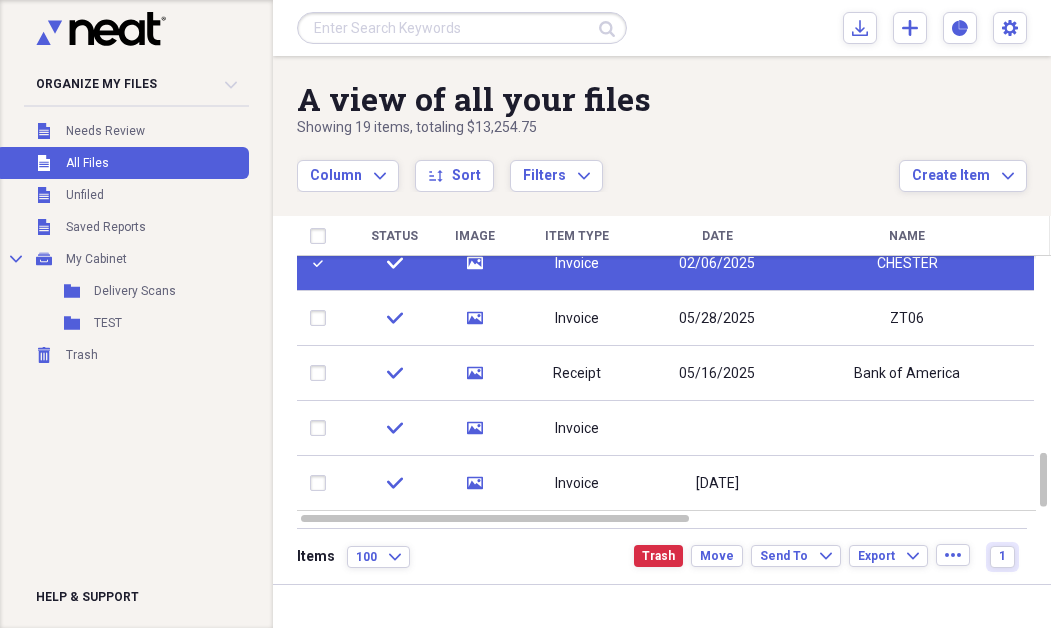 click on "media" 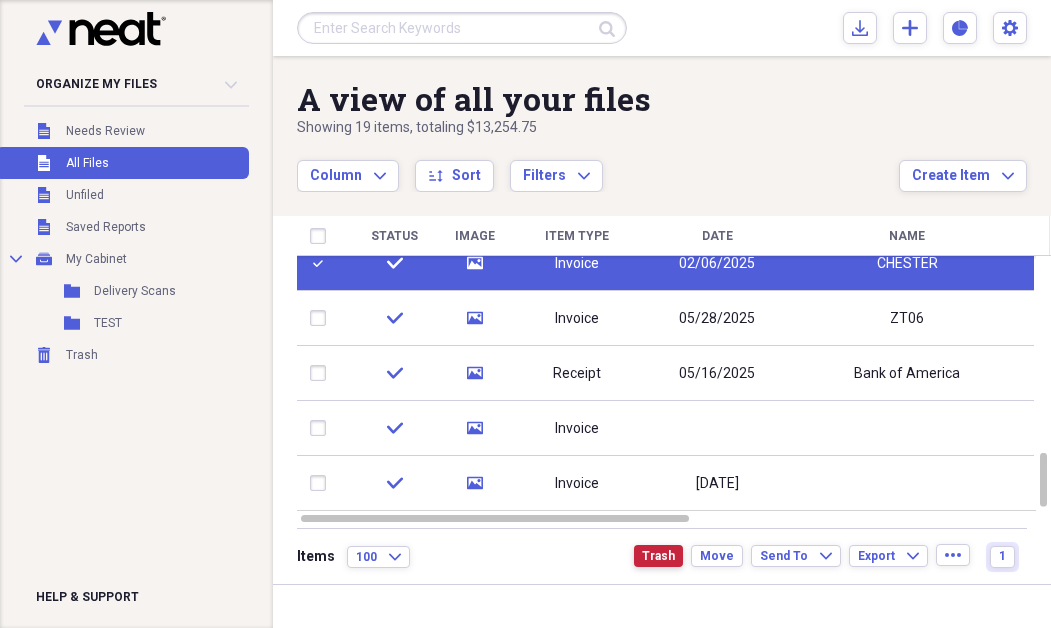 click on "Trash" at bounding box center (658, 556) 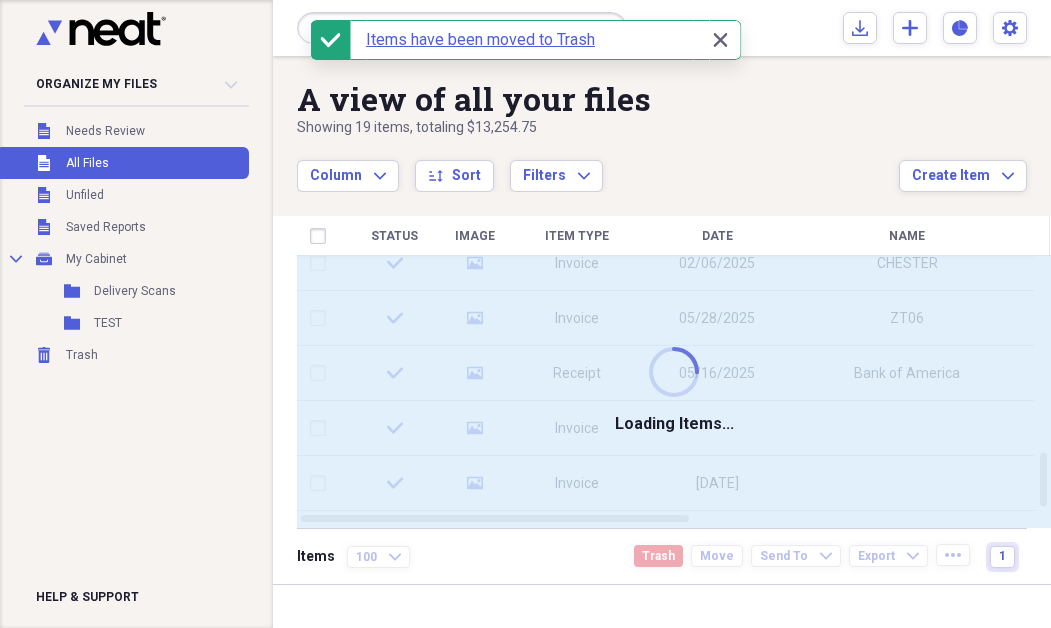 checkbox on "false" 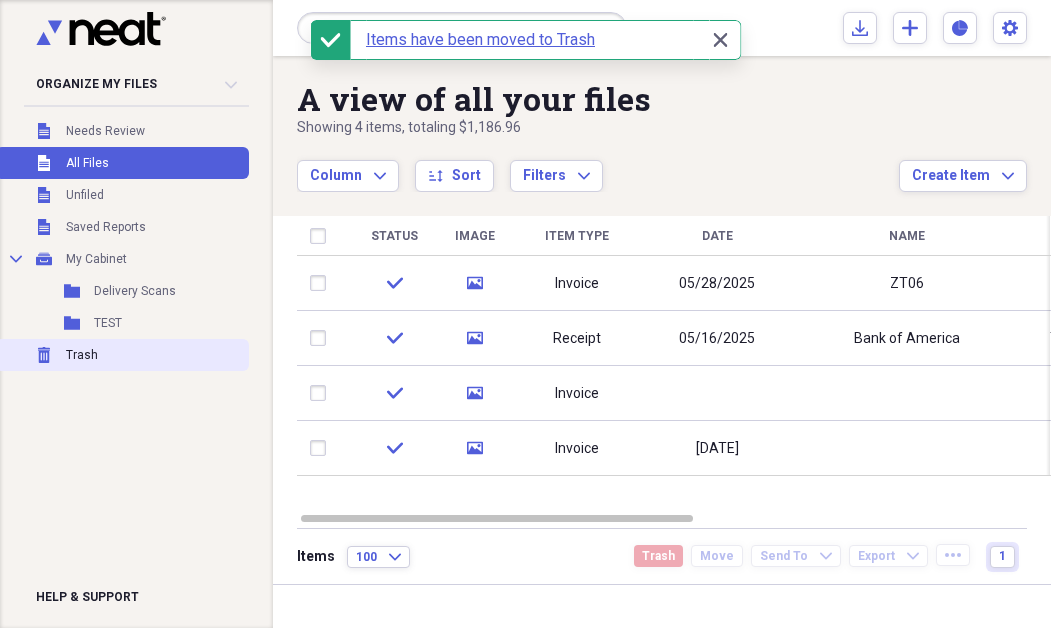 click on "Trash" at bounding box center (82, 355) 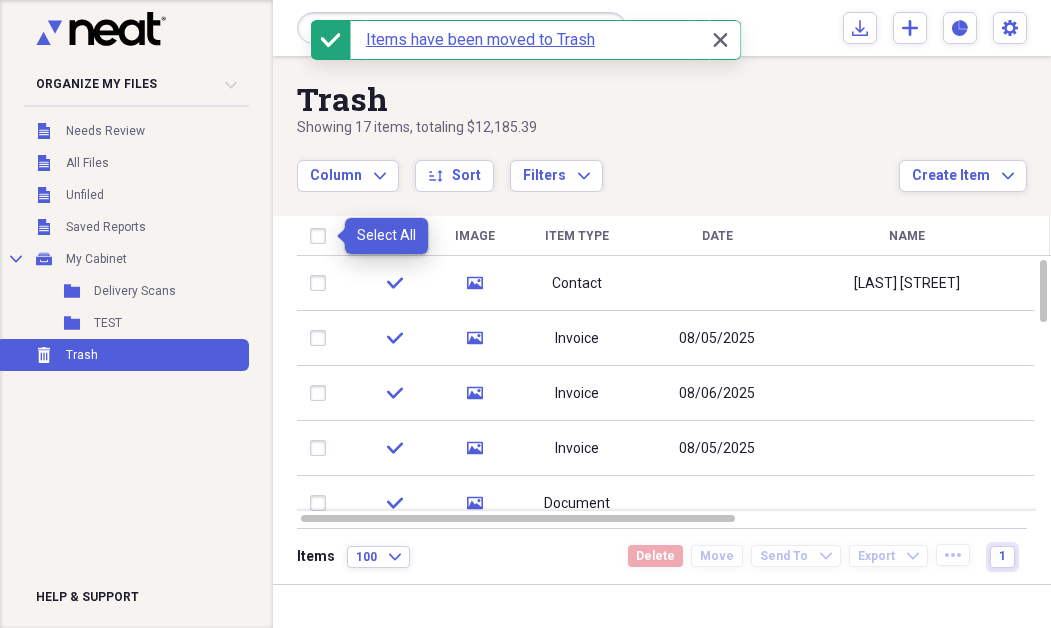 click at bounding box center (322, 236) 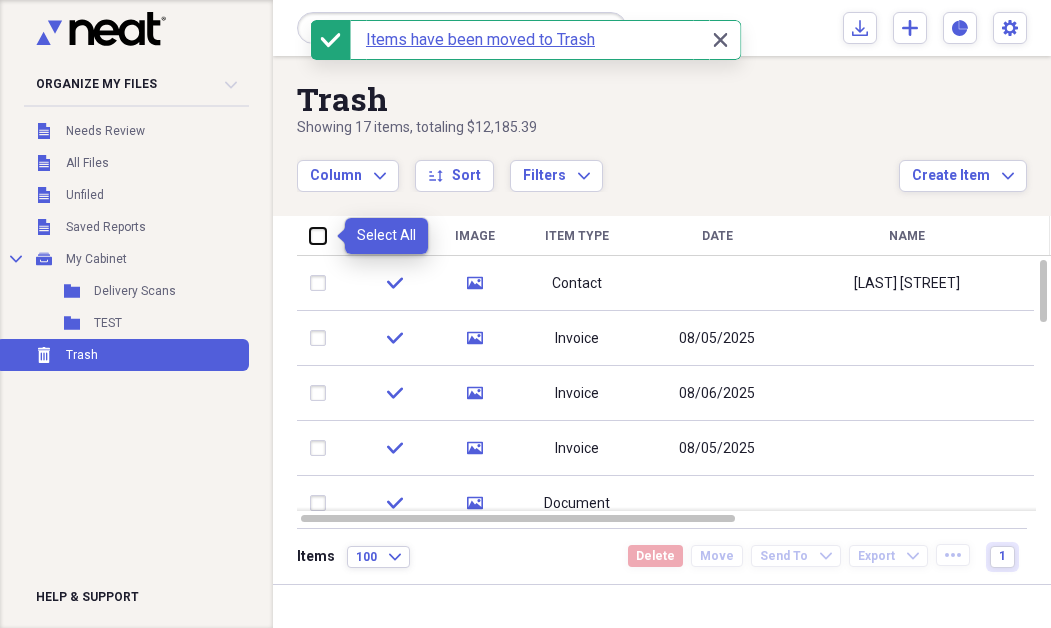 click at bounding box center (310, 235) 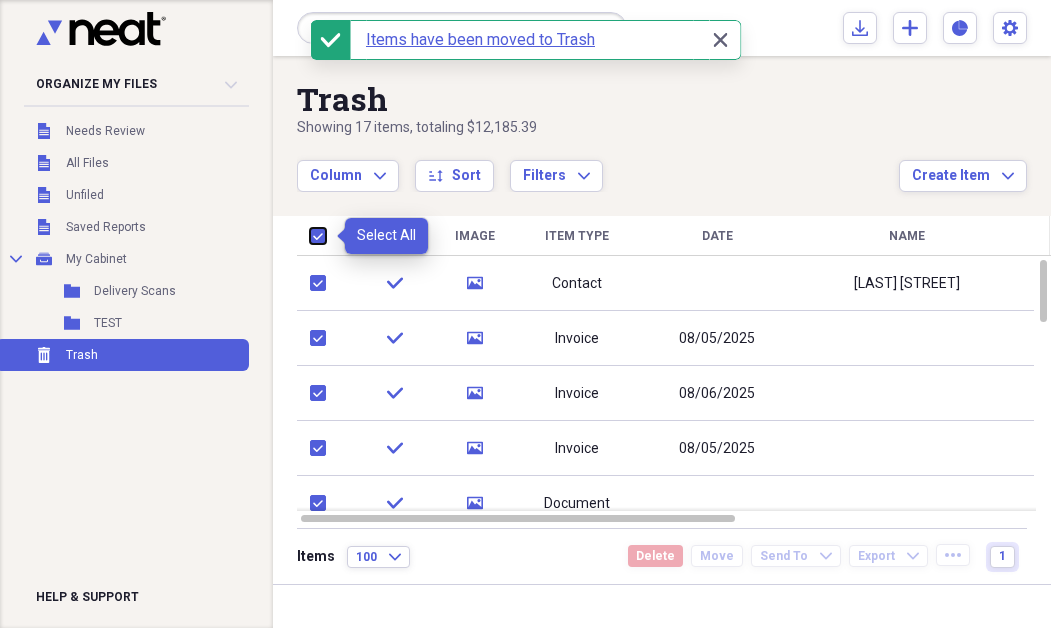 checkbox on "true" 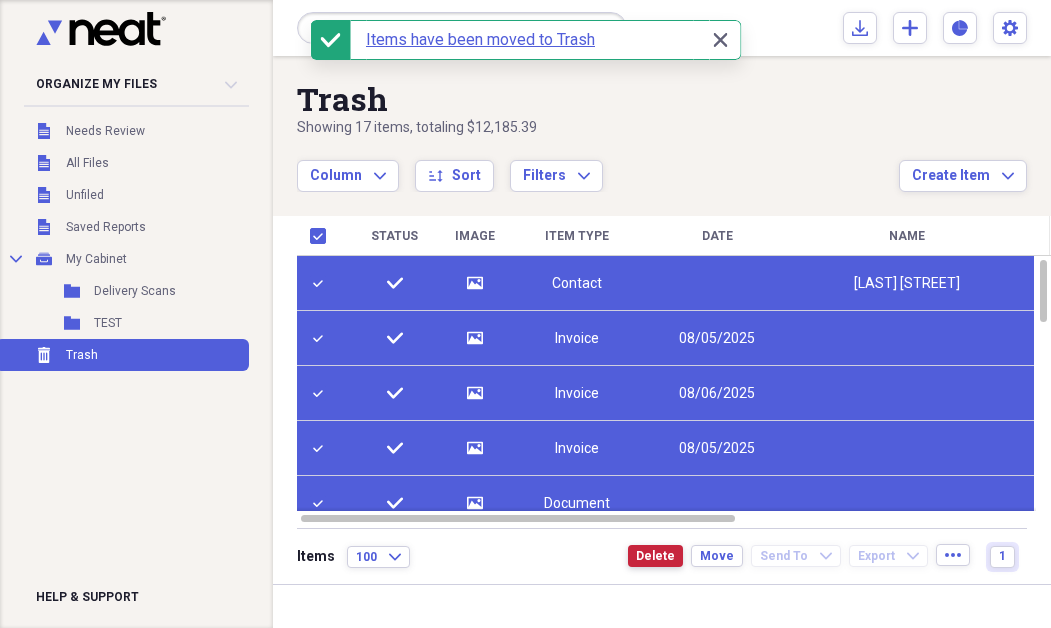 click on "Delete" at bounding box center [655, 556] 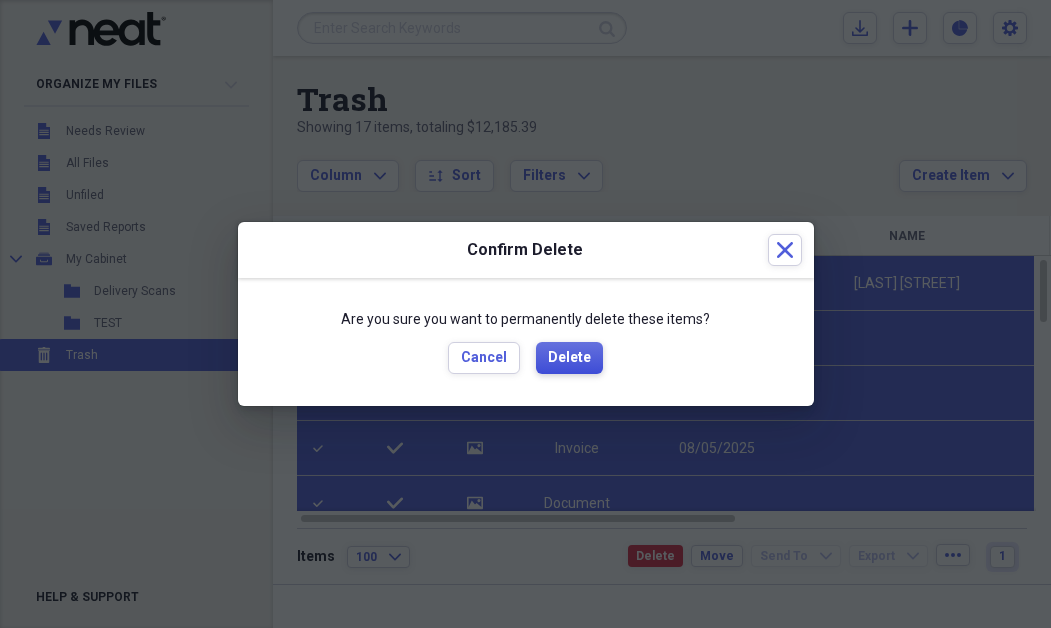 click on "Delete" at bounding box center (569, 358) 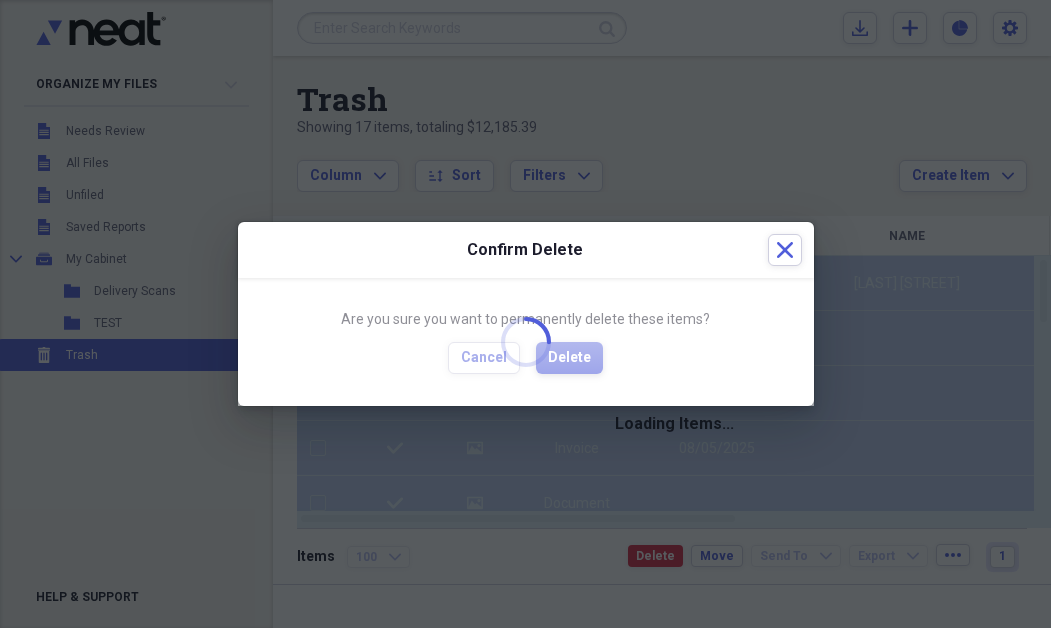 checkbox on "false" 